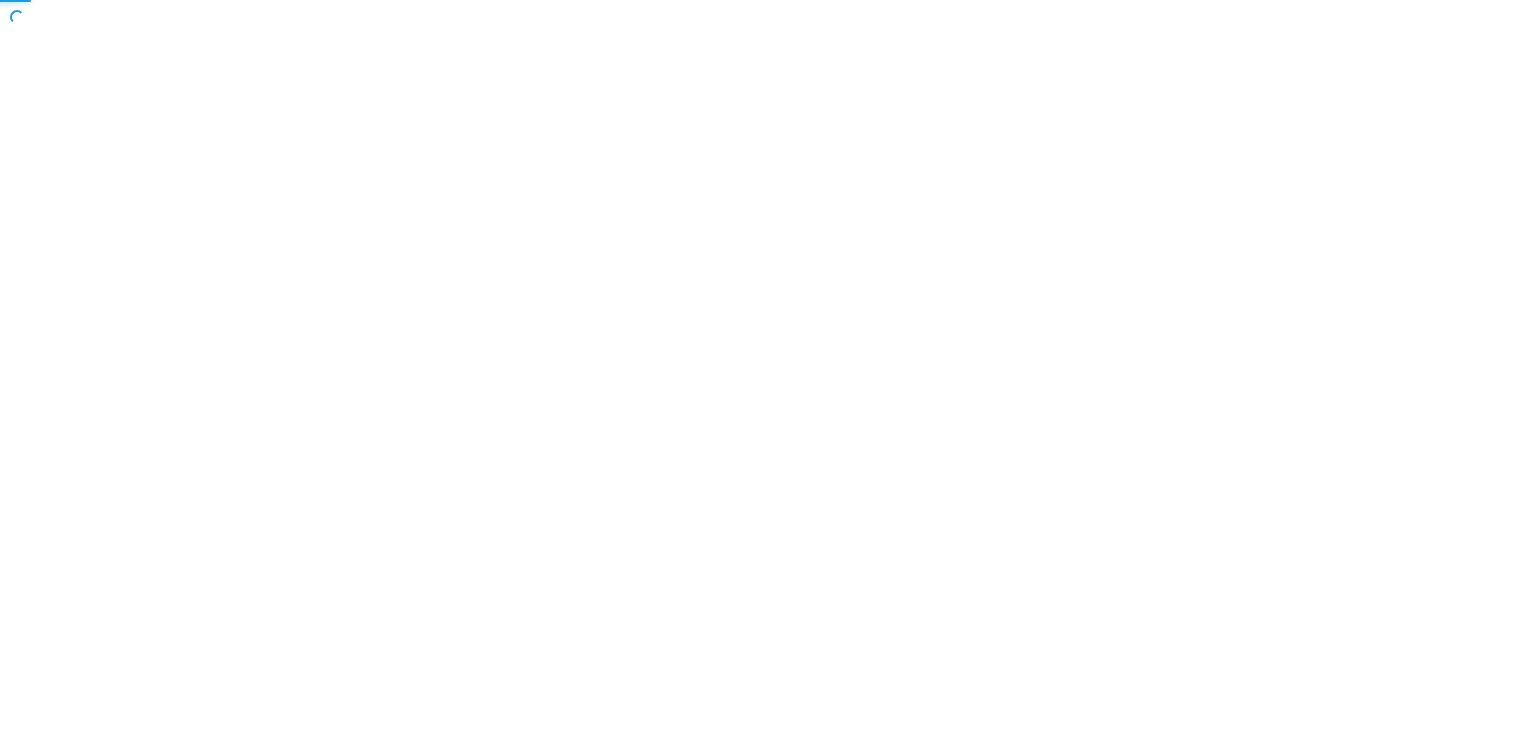 scroll, scrollTop: 0, scrollLeft: 0, axis: both 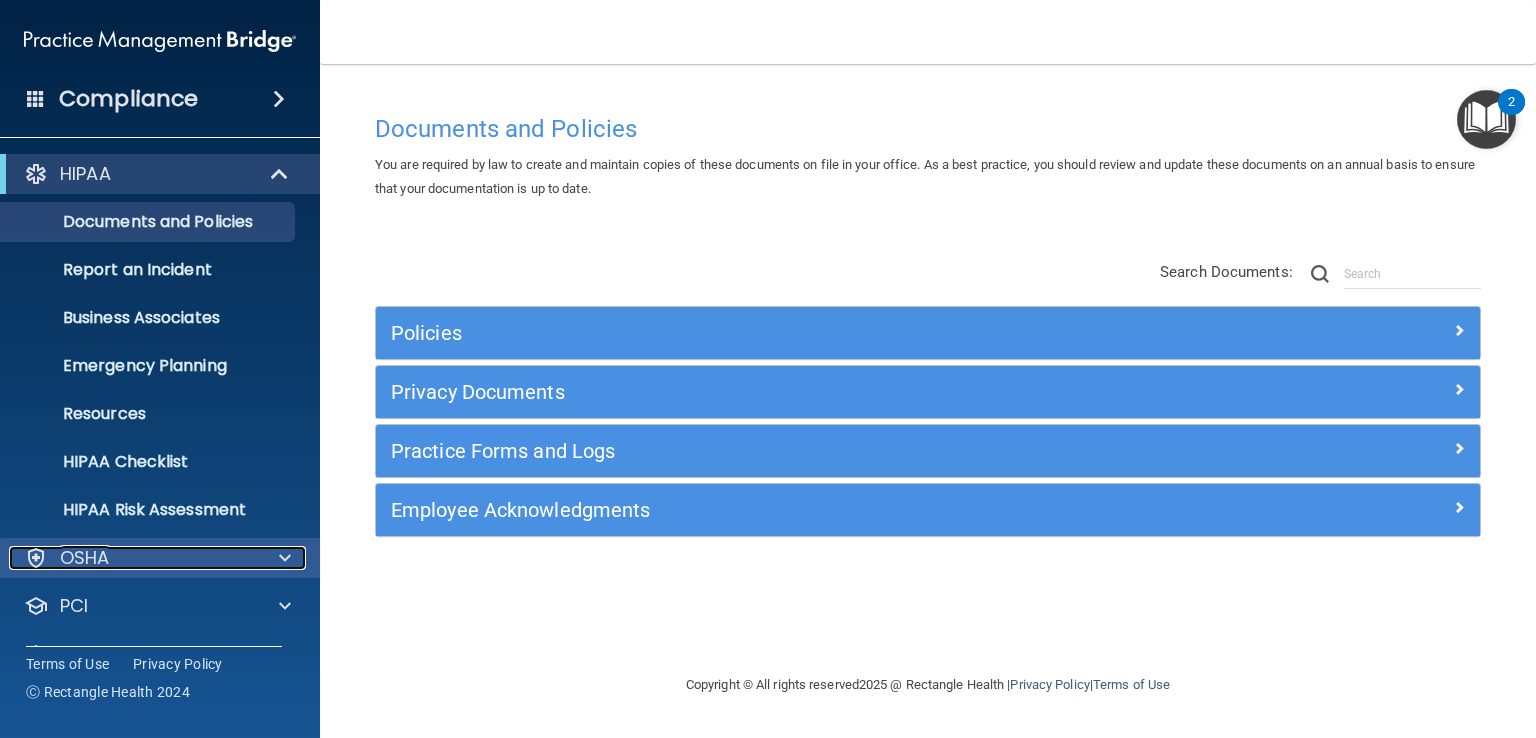 click on "OSHA" at bounding box center [133, 558] 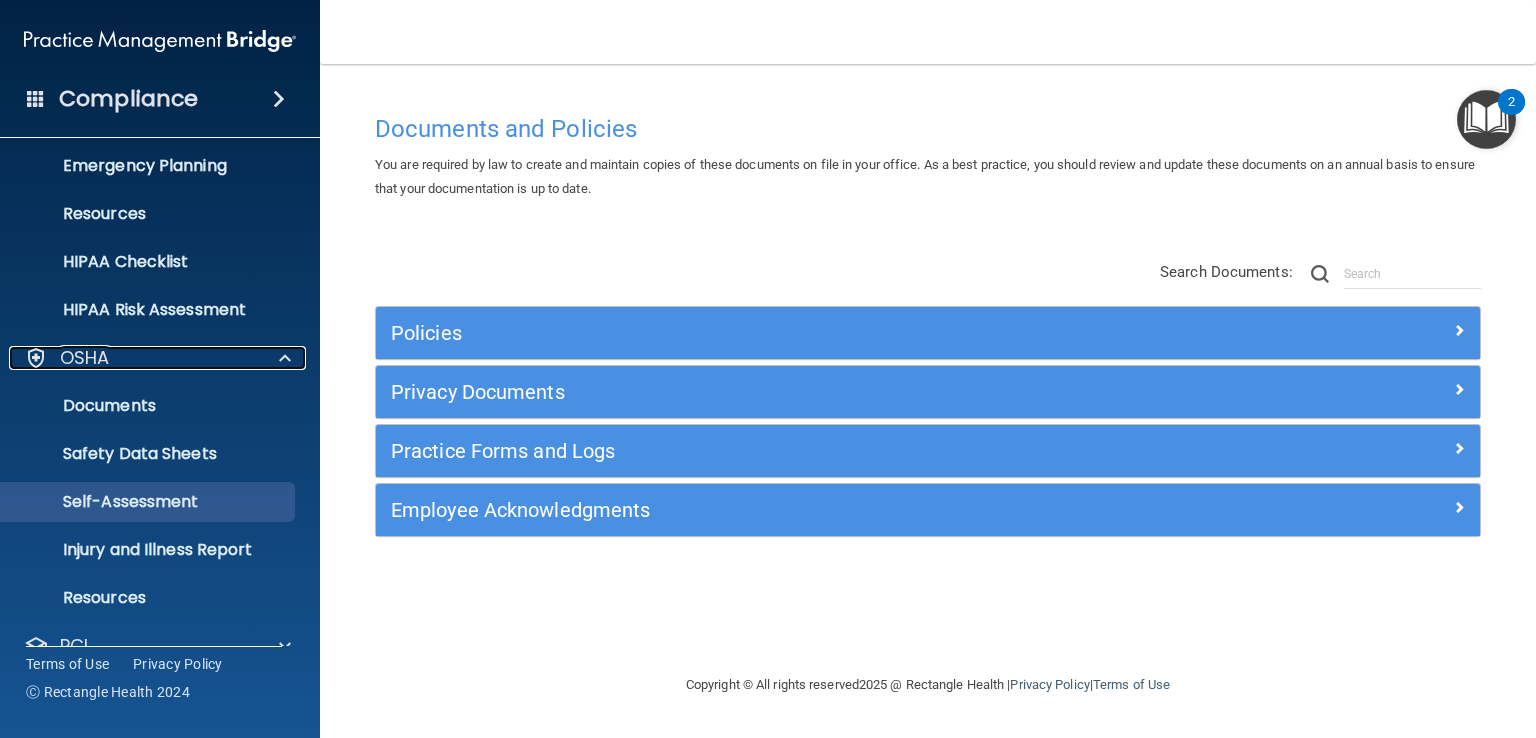 scroll, scrollTop: 199, scrollLeft: 0, axis: vertical 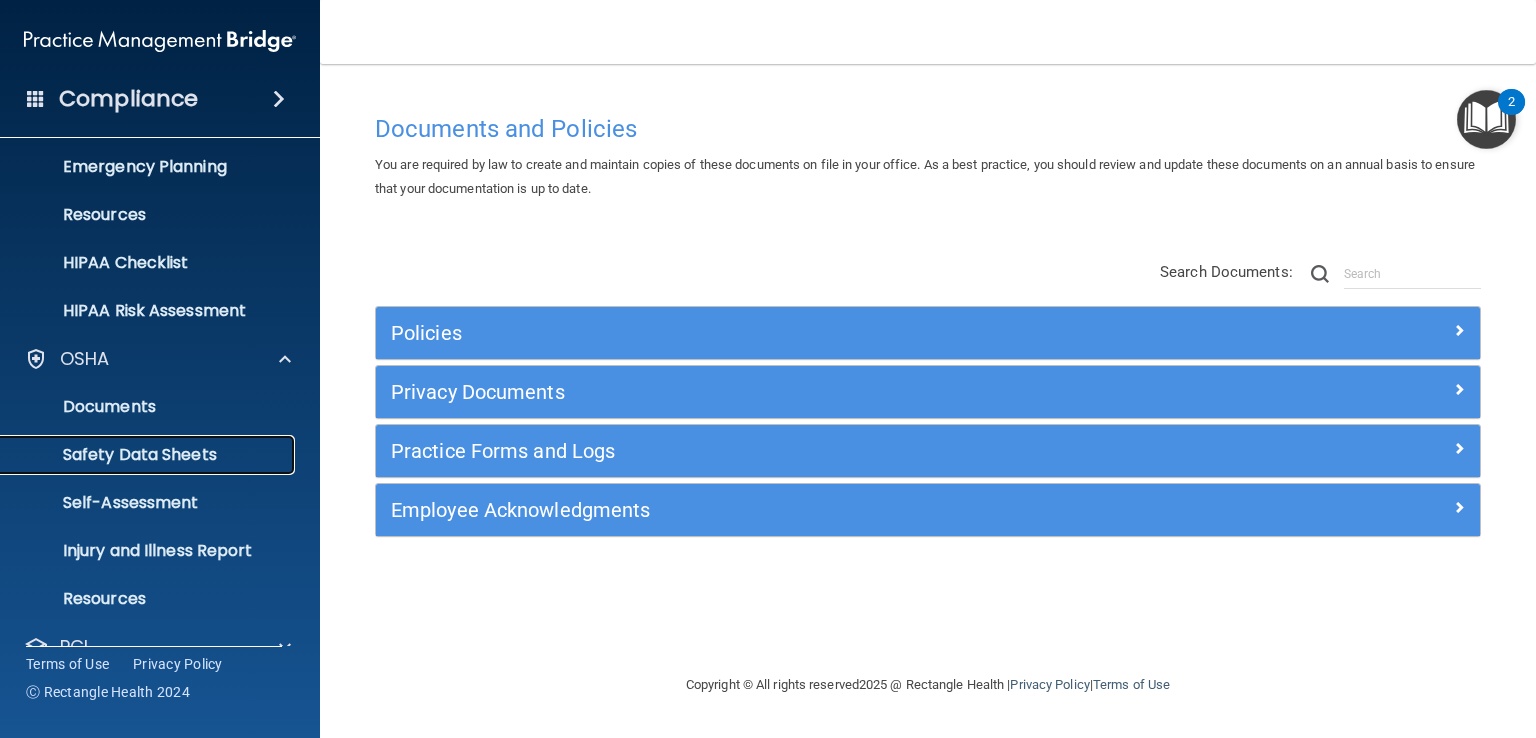 click on "Safety Data Sheets" at bounding box center [149, 455] 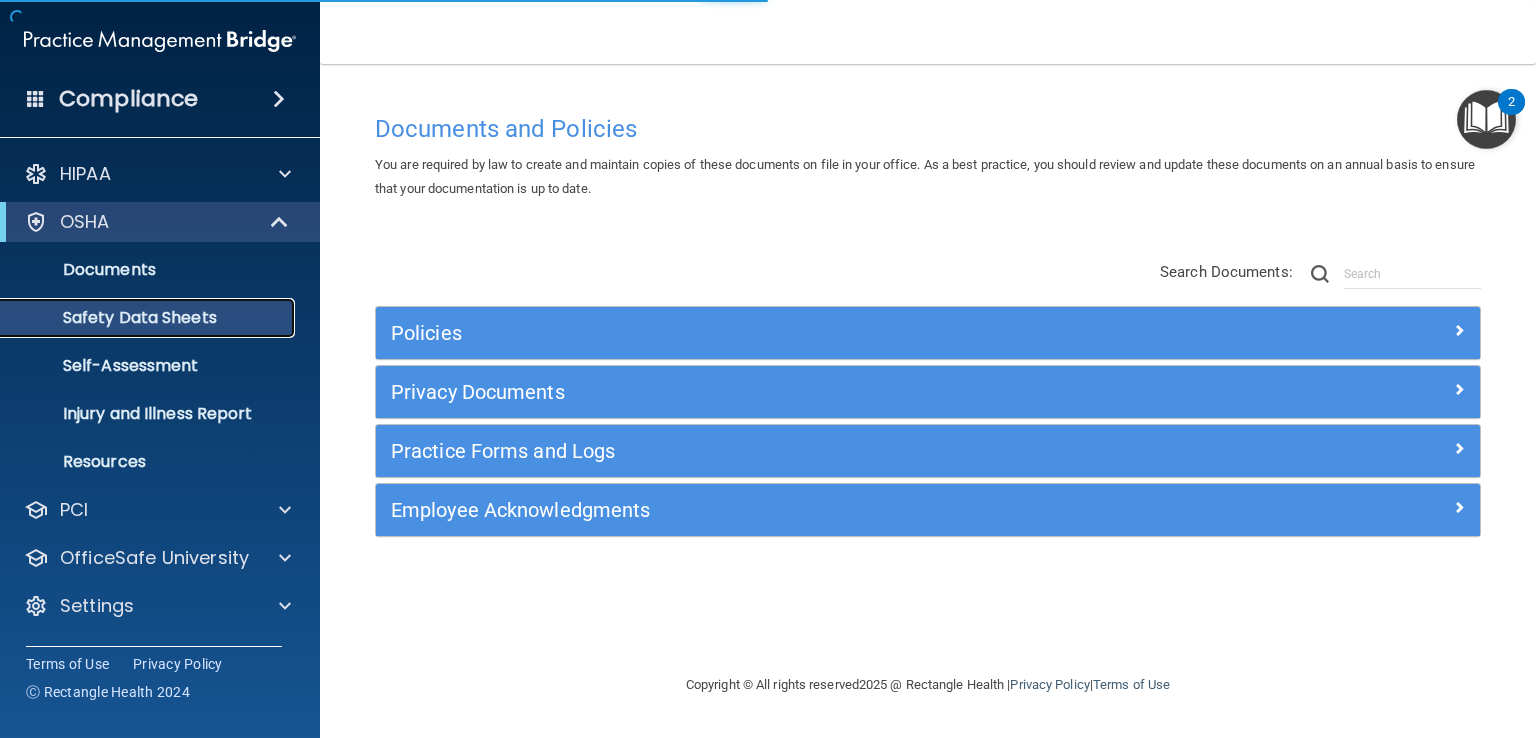 scroll, scrollTop: 0, scrollLeft: 0, axis: both 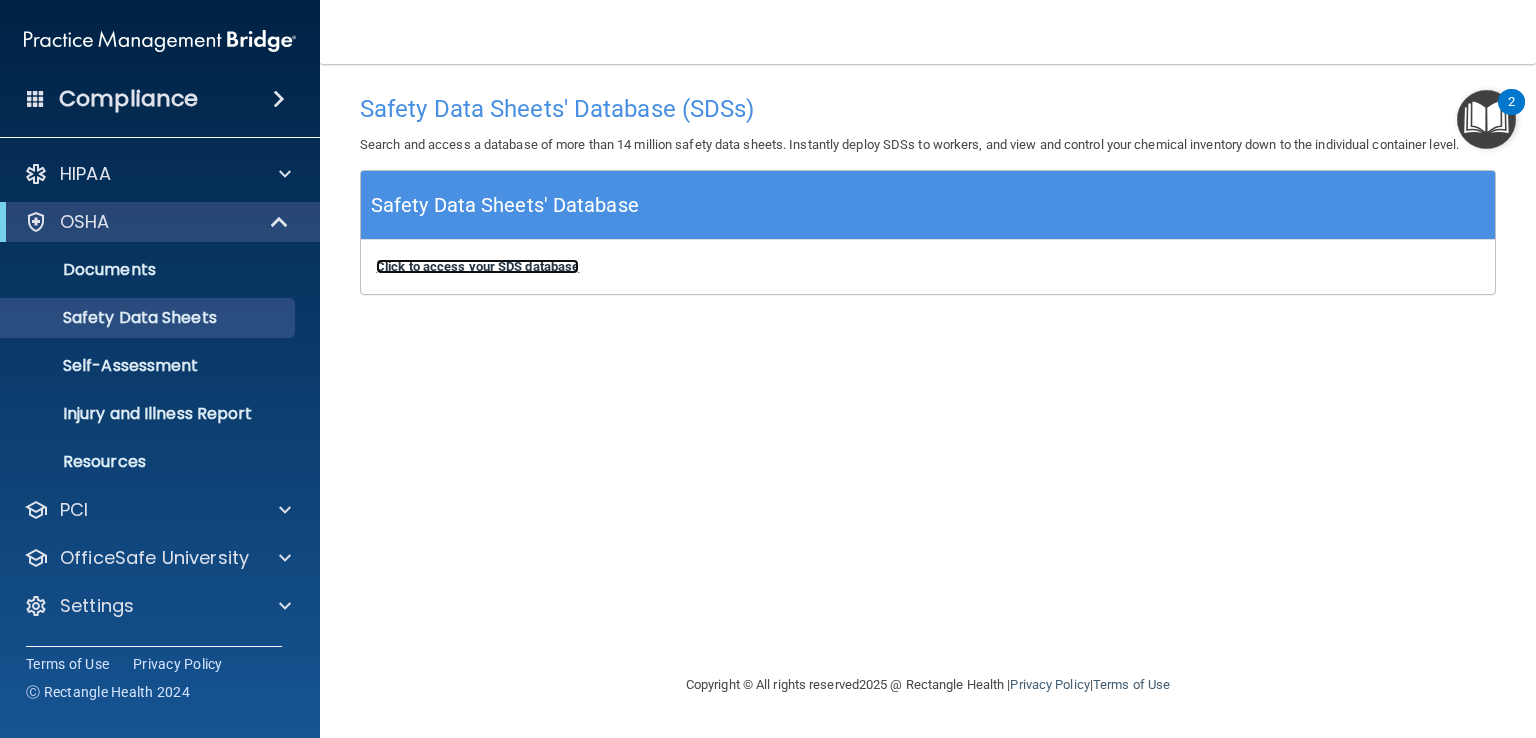 click on "Click to access your SDS database" at bounding box center (477, 266) 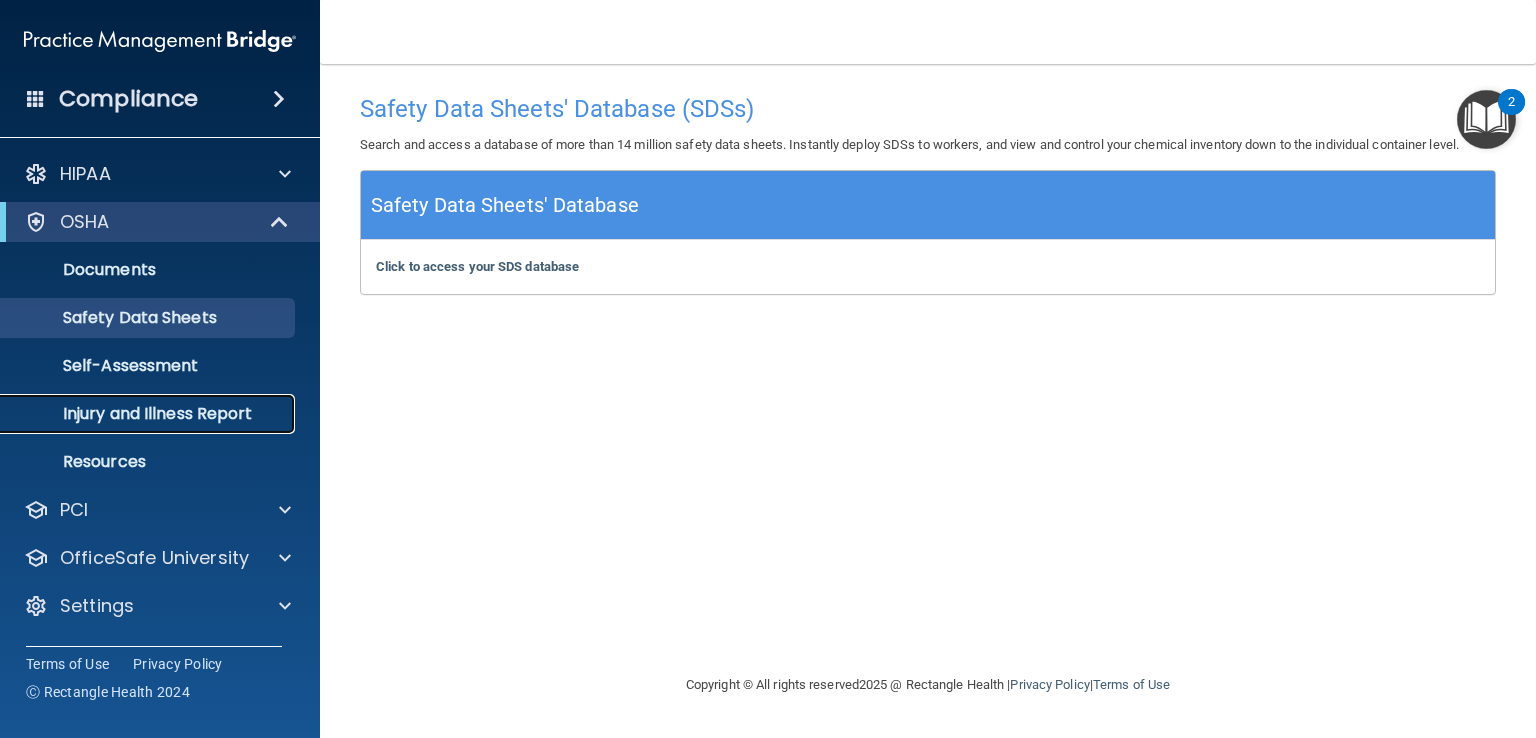 click on "Injury and Illness Report" at bounding box center [137, 414] 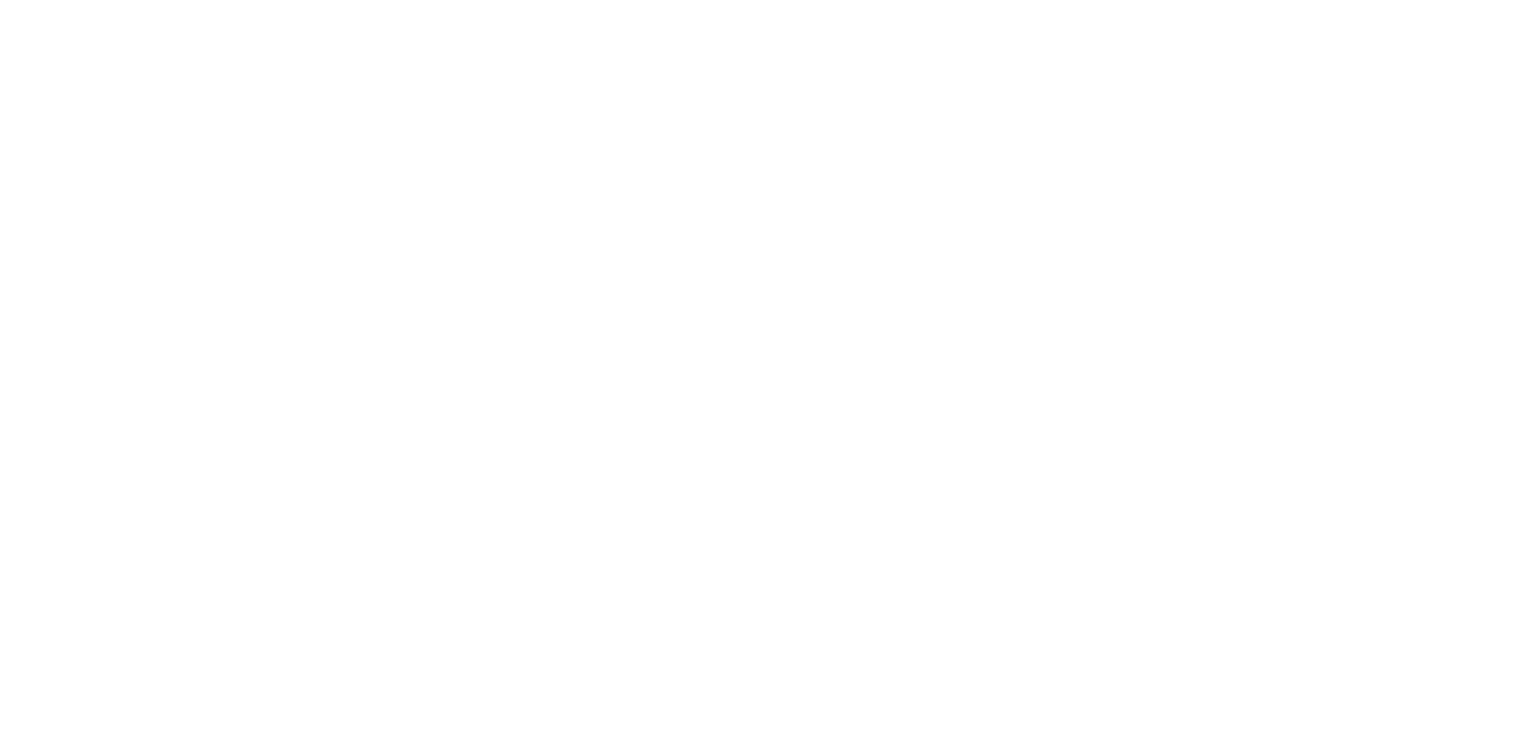 scroll, scrollTop: 0, scrollLeft: 0, axis: both 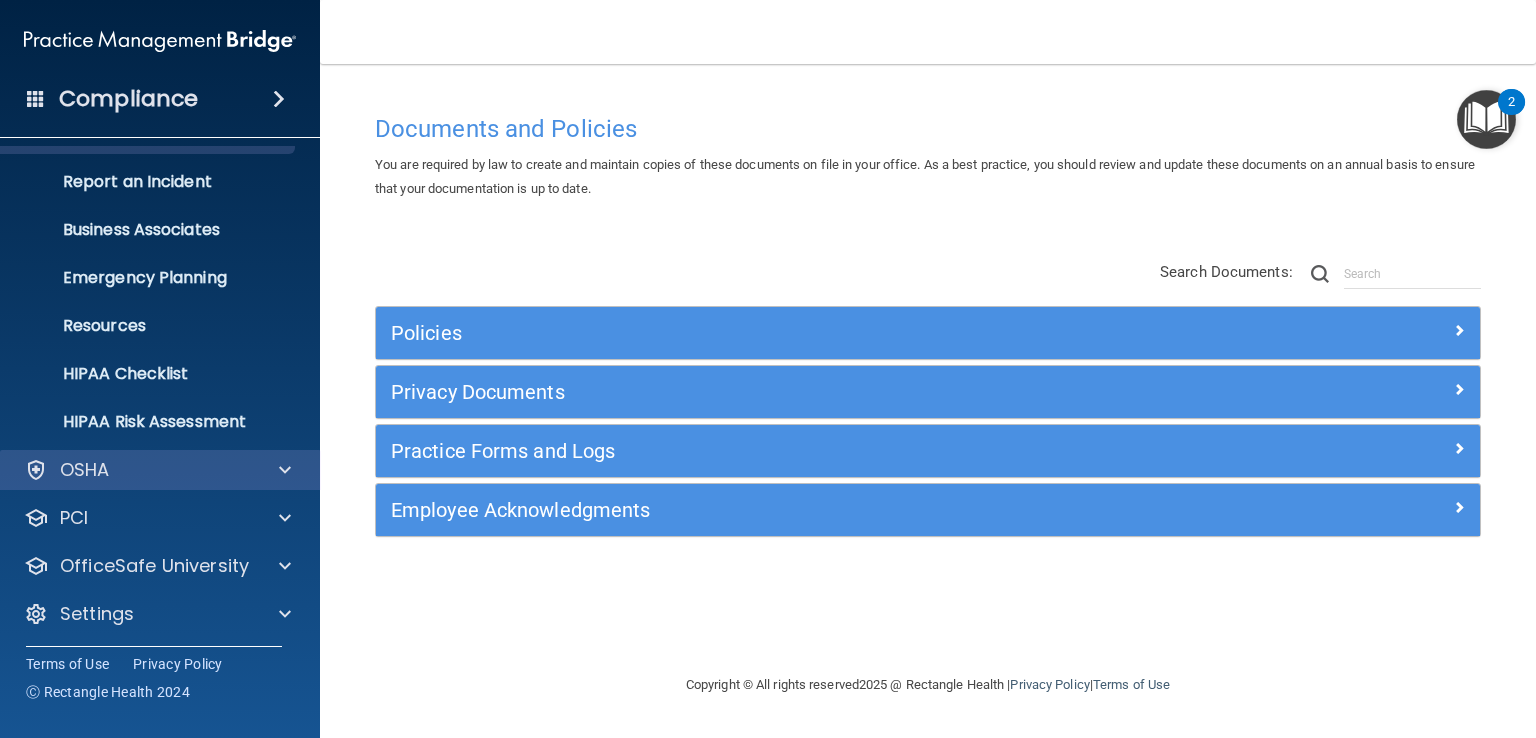 click on "OSHA" at bounding box center [160, 470] 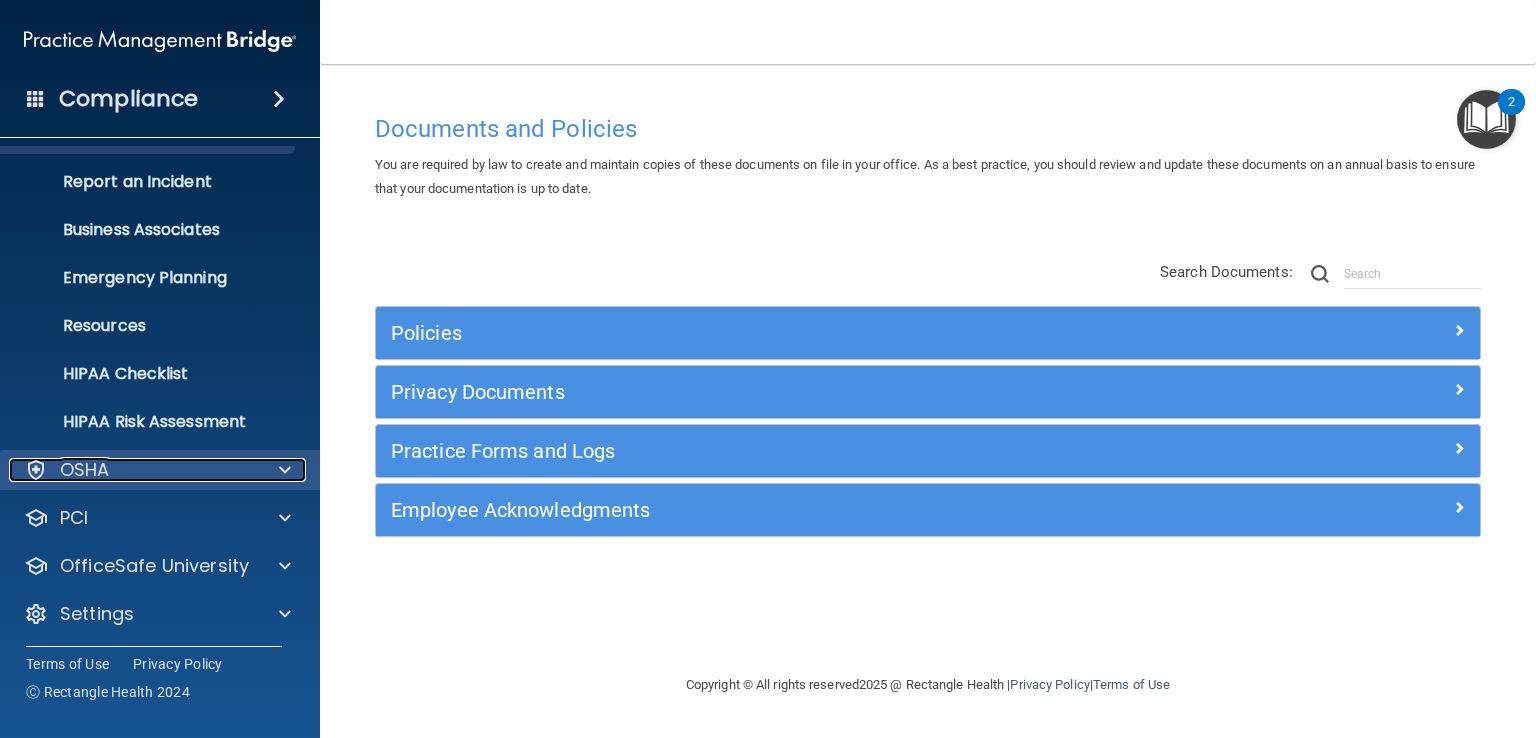 click on "OSHA" at bounding box center (133, 470) 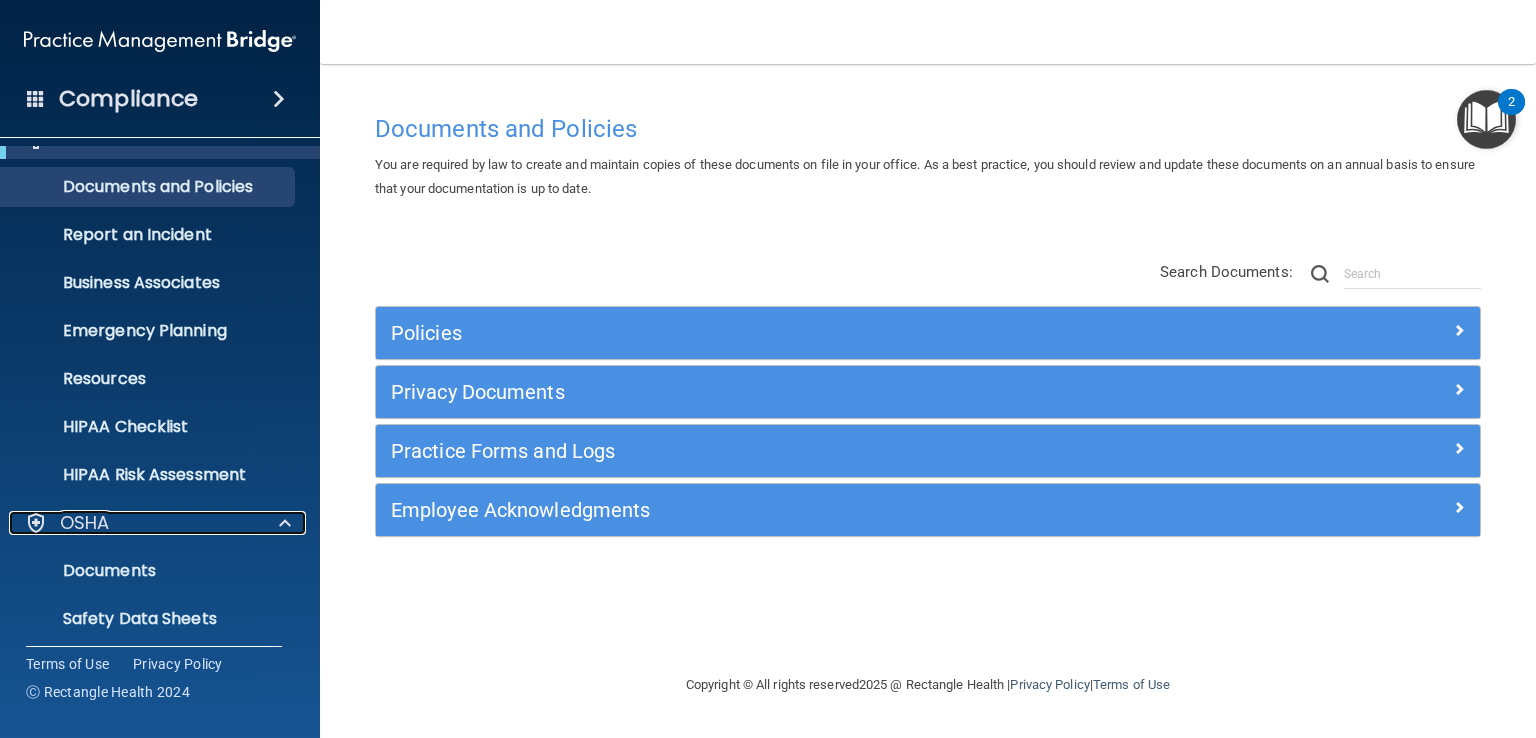 scroll, scrollTop: 0, scrollLeft: 0, axis: both 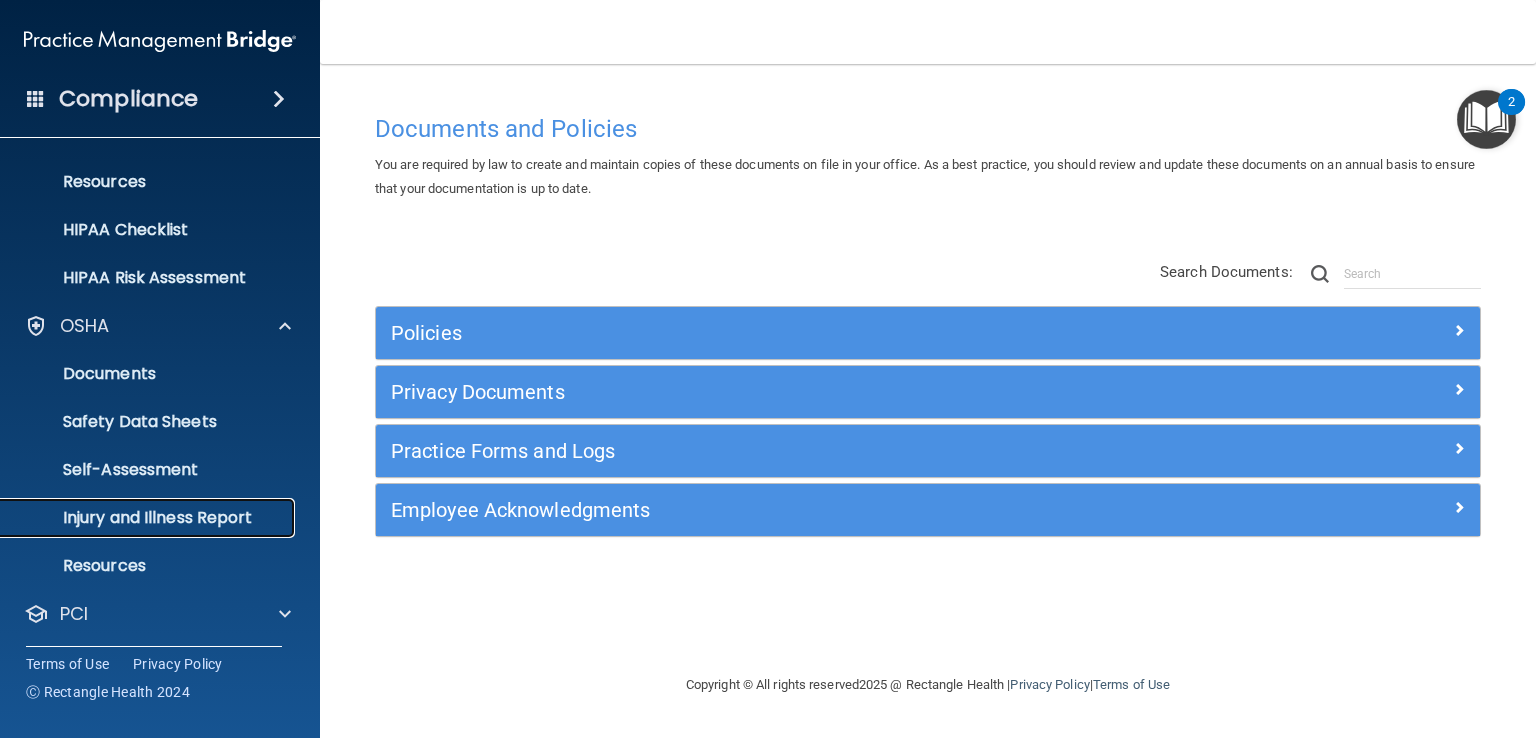 click on "Injury and Illness Report" at bounding box center [137, 518] 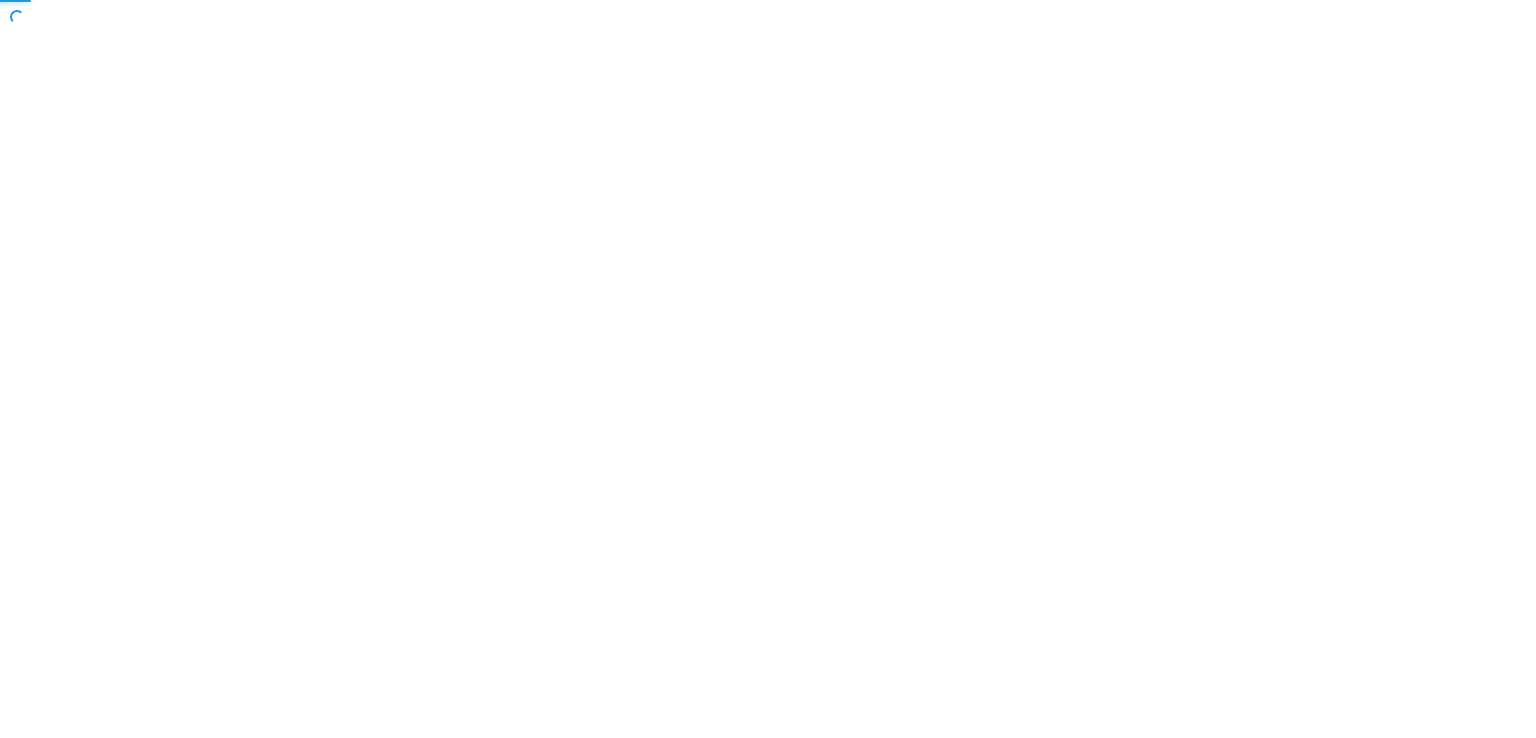 scroll, scrollTop: 0, scrollLeft: 0, axis: both 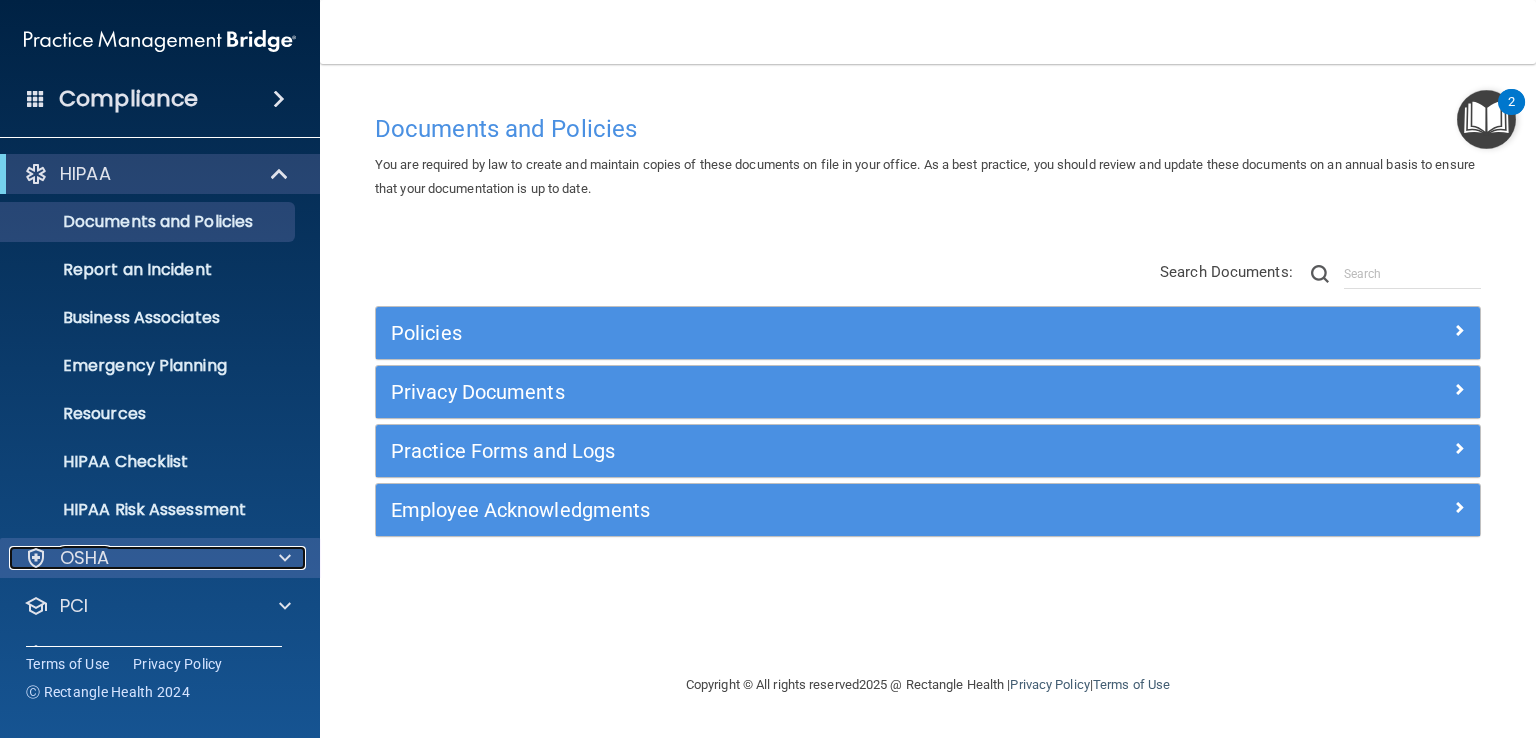 click on "OSHA" at bounding box center (85, 558) 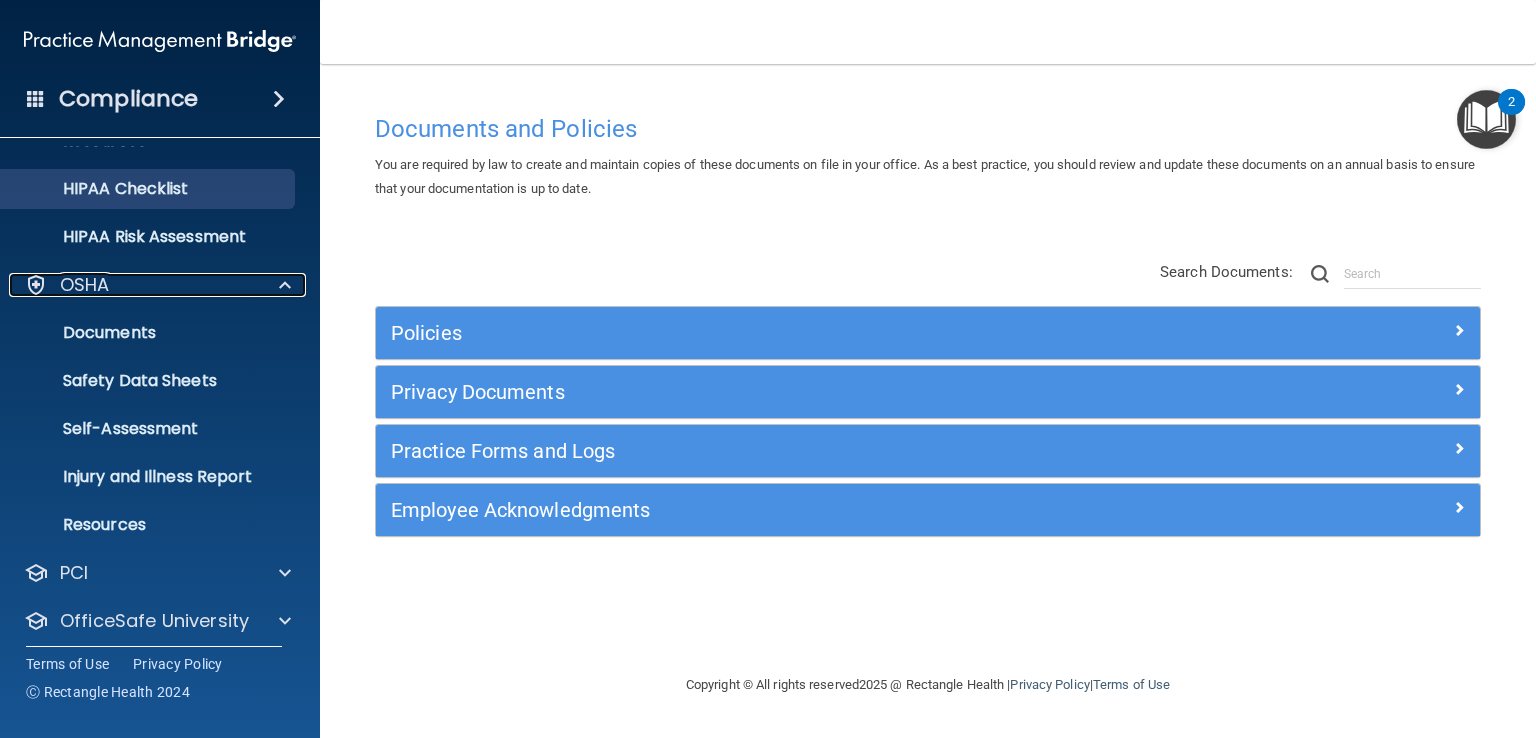 scroll, scrollTop: 272, scrollLeft: 0, axis: vertical 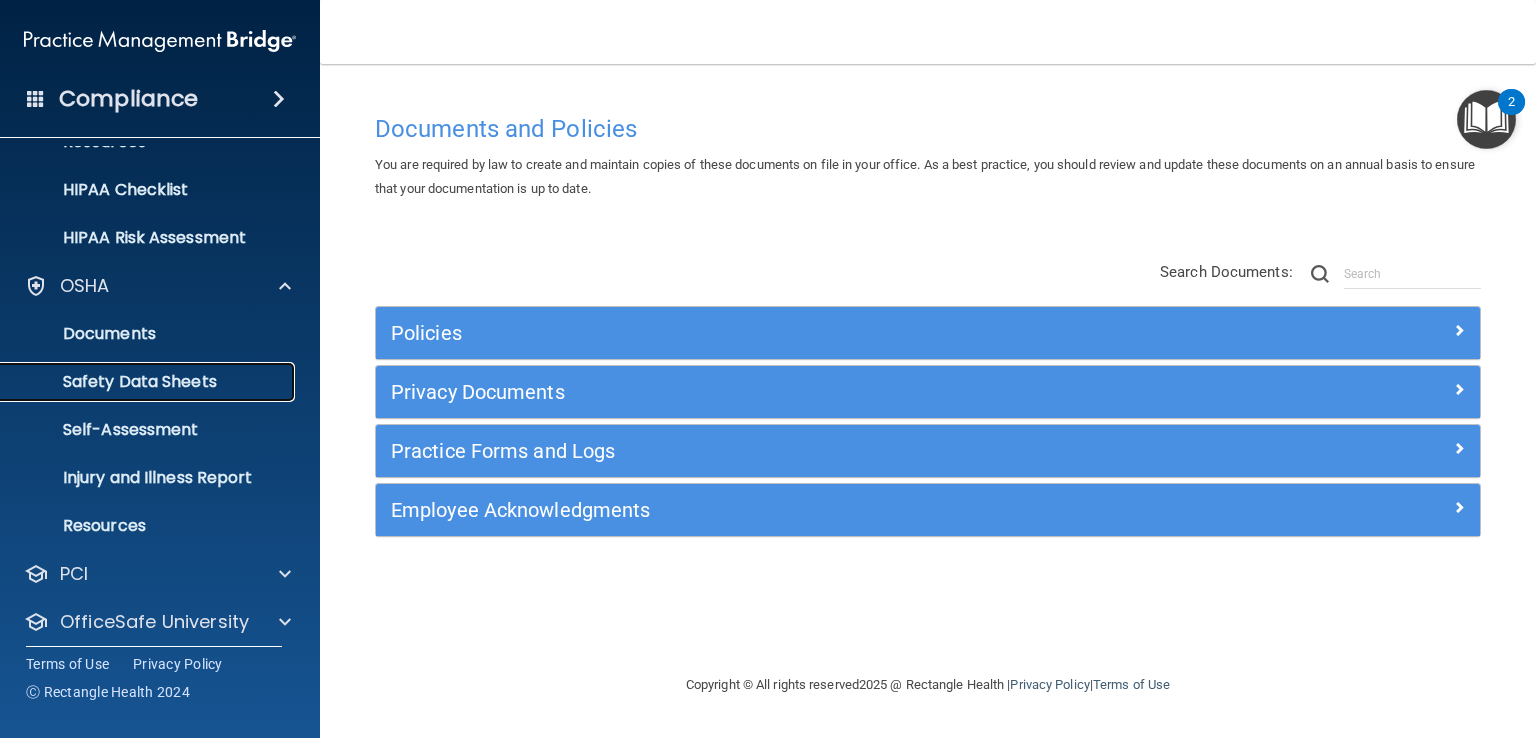 click on "Safety Data Sheets" at bounding box center [149, 382] 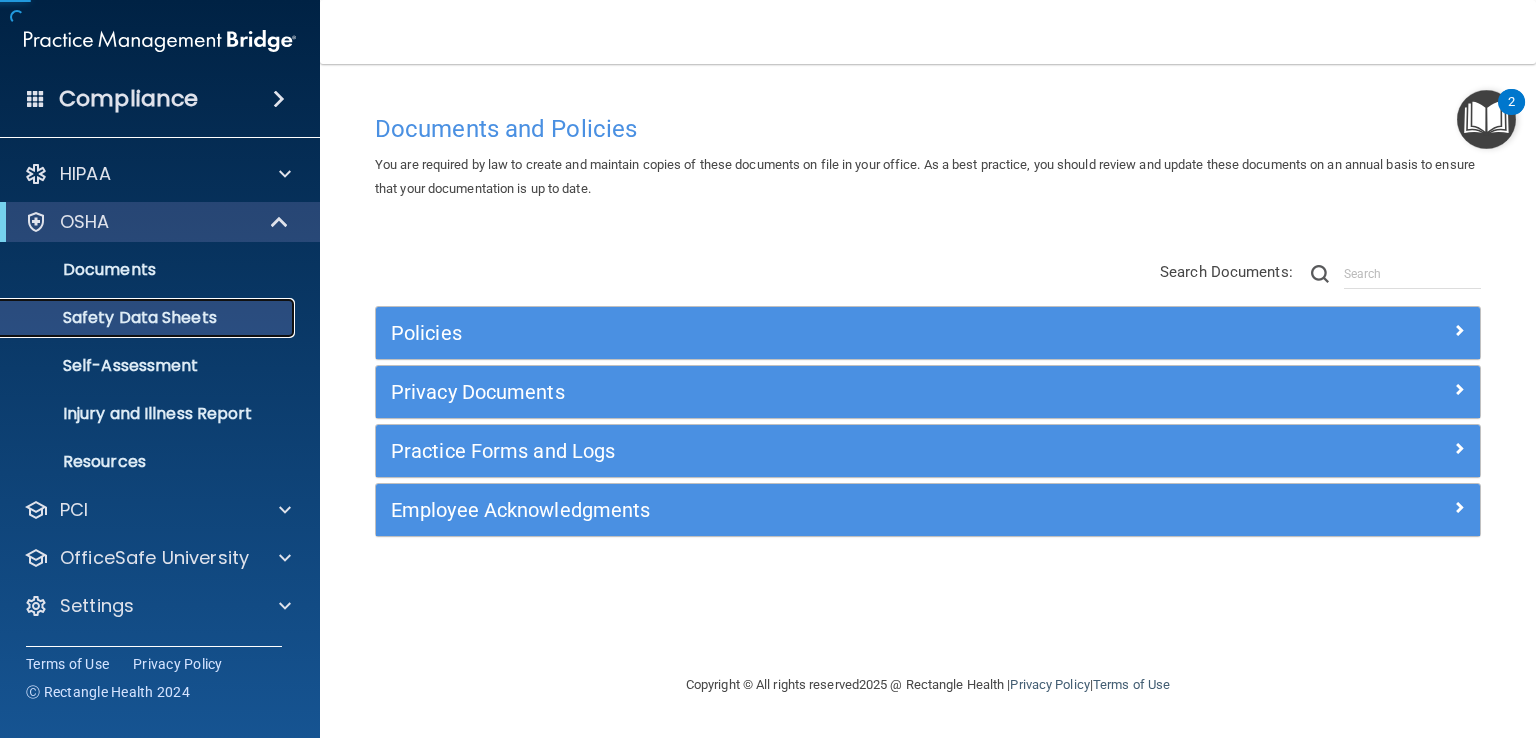 scroll, scrollTop: 0, scrollLeft: 0, axis: both 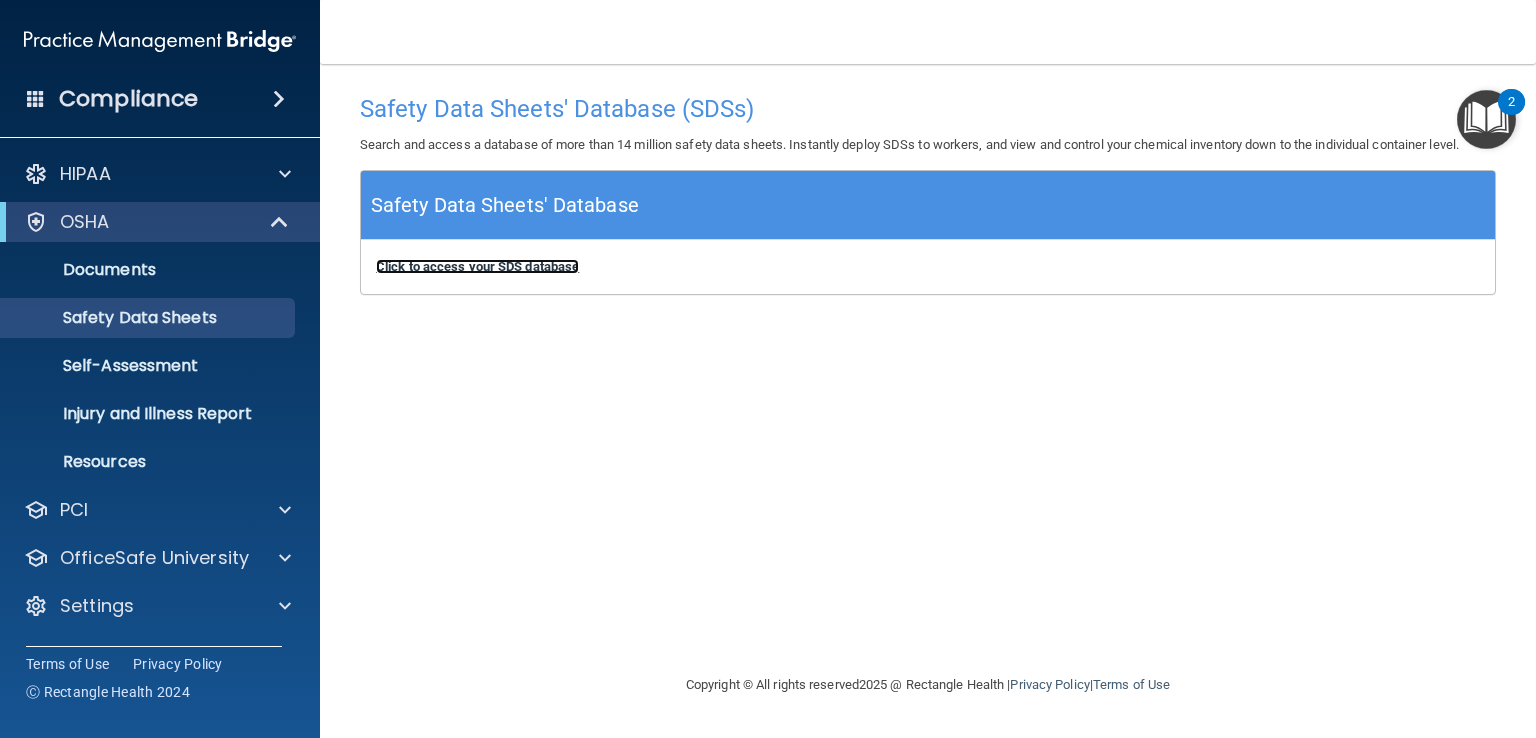 click on "Click to access your SDS database" at bounding box center (477, 266) 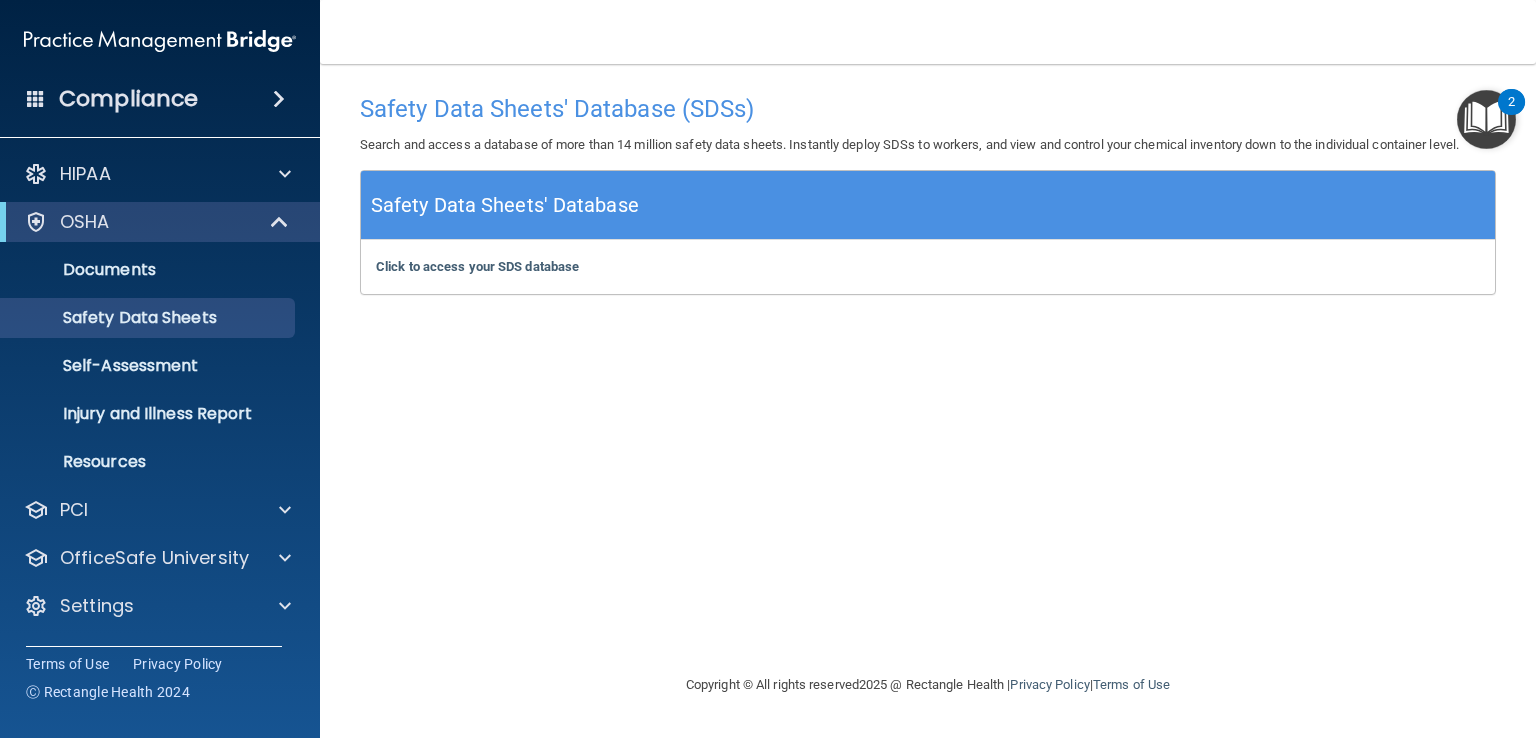 click on "Safety Data Sheets' Database (SDSs)   Search and access a database of more than 14 million safety data sheets. Instantly deploy SDSs to workers, and view and control your chemical inventory down to the individual container level.           Safety Data Sheets' Database          Click to access your SDS database      Click to access your SDS database" at bounding box center (928, 368) 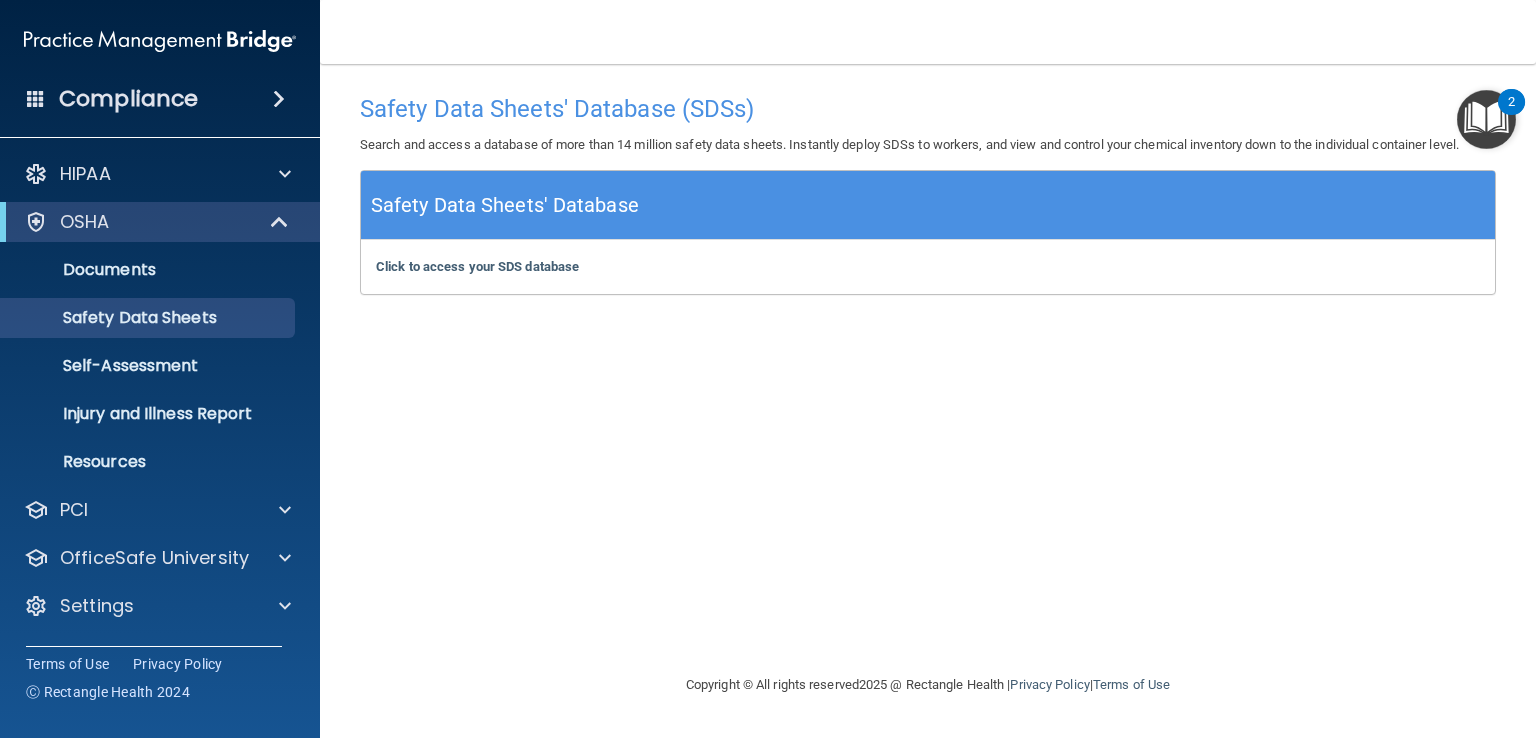 click on "Documents               Safety Data Sheets               Self-Assessment                Injury and Illness Report                Resources" at bounding box center (161, 362) 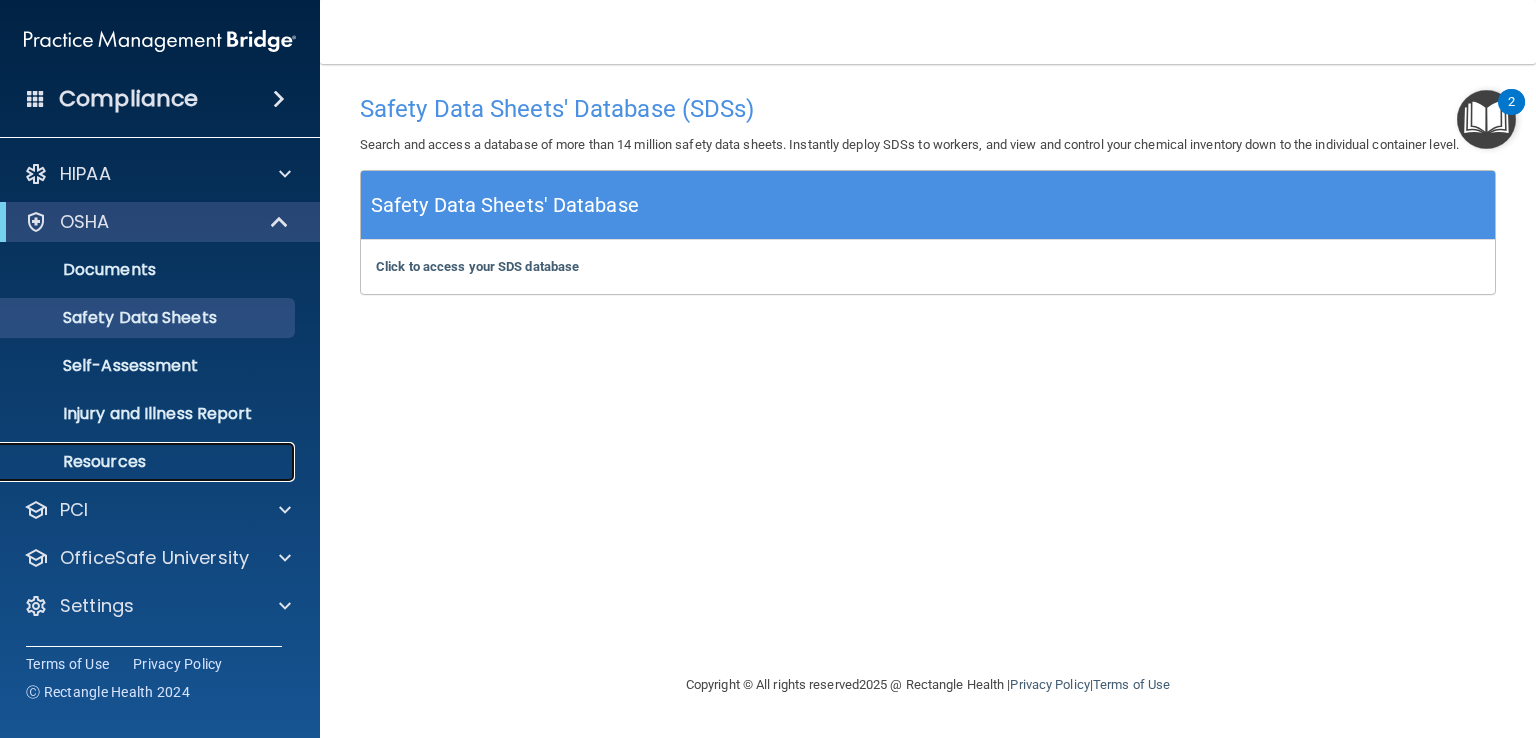 click on "Resources" at bounding box center [137, 462] 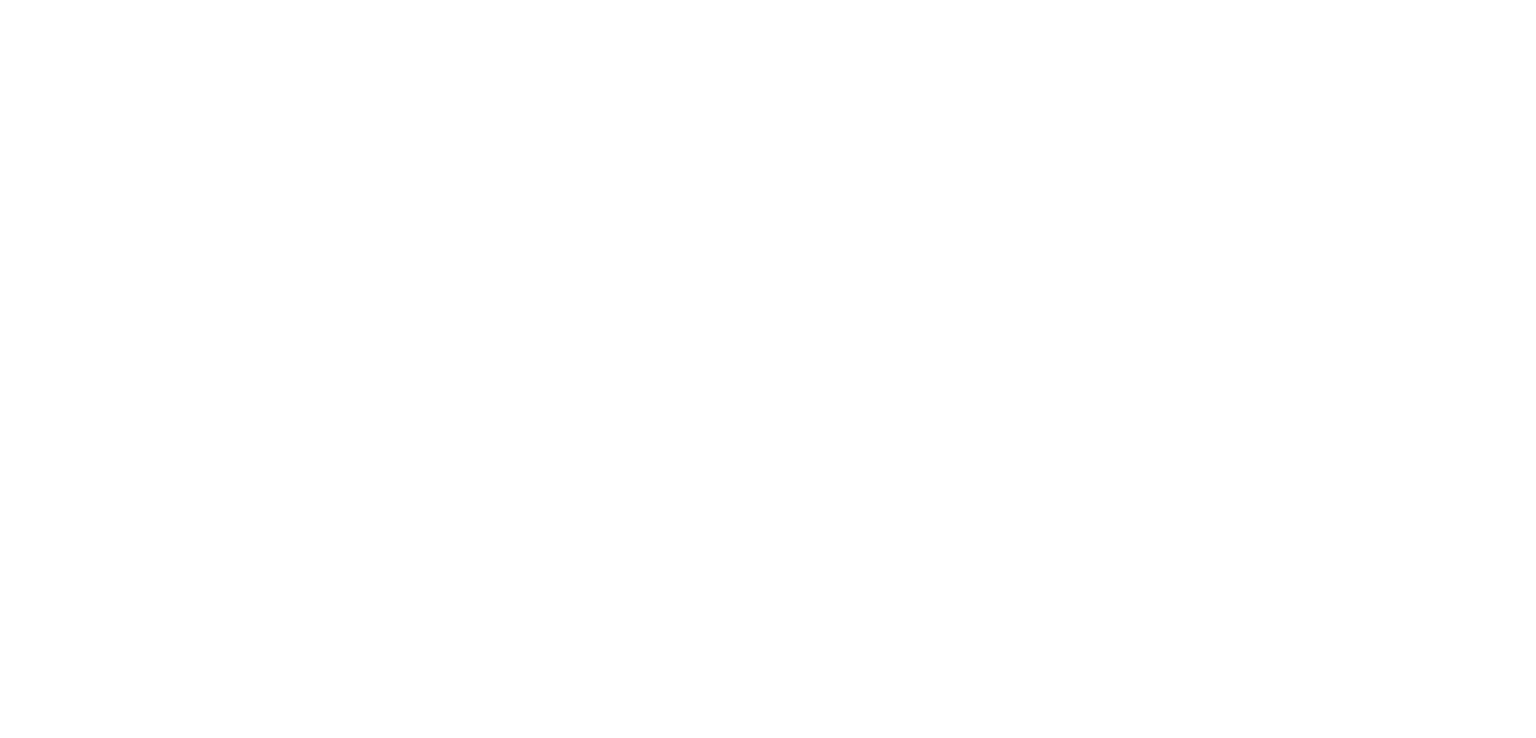 scroll, scrollTop: 0, scrollLeft: 0, axis: both 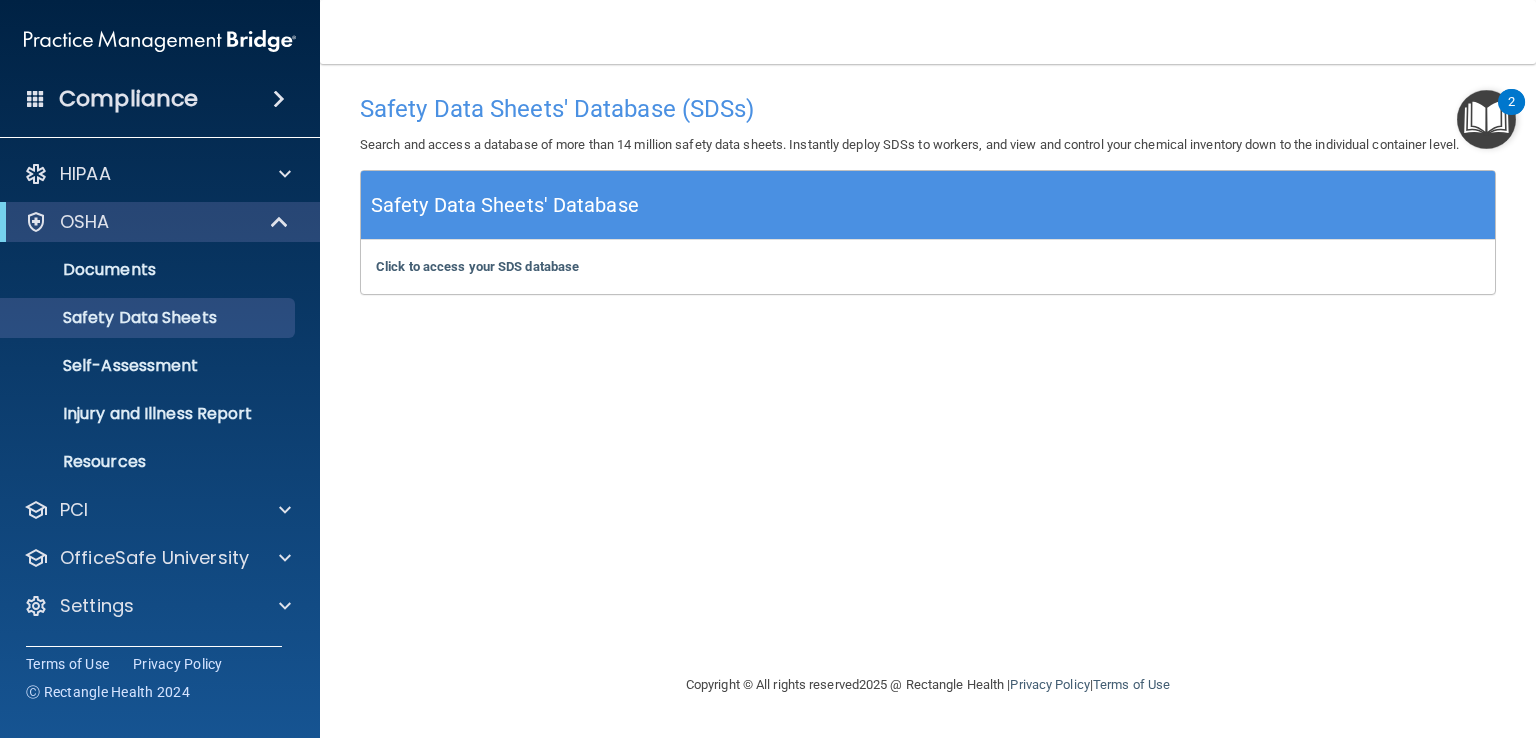 drag, startPoint x: 464, startPoint y: 263, endPoint x: 400, endPoint y: 250, distance: 65.30697 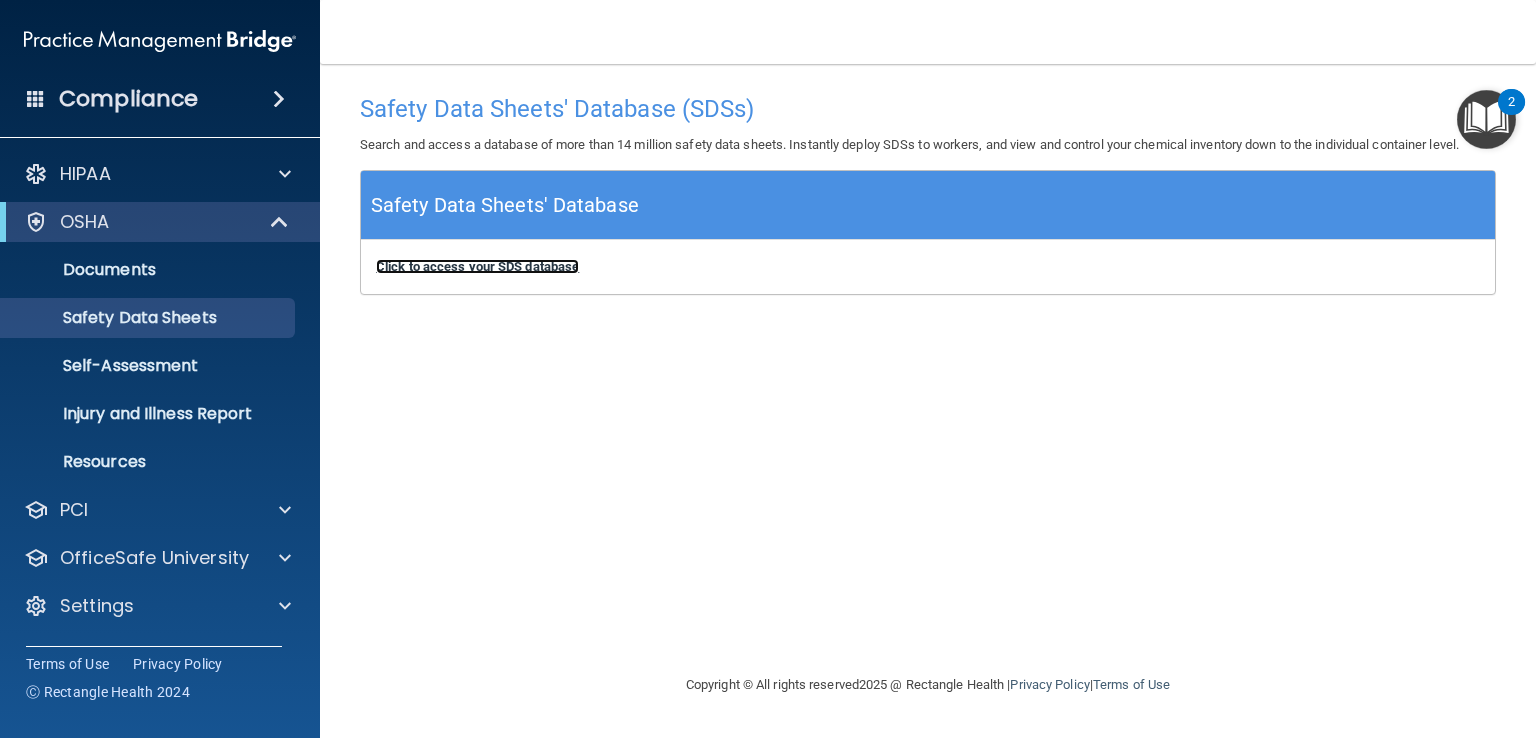 click on "Click to access your SDS database" at bounding box center (477, 266) 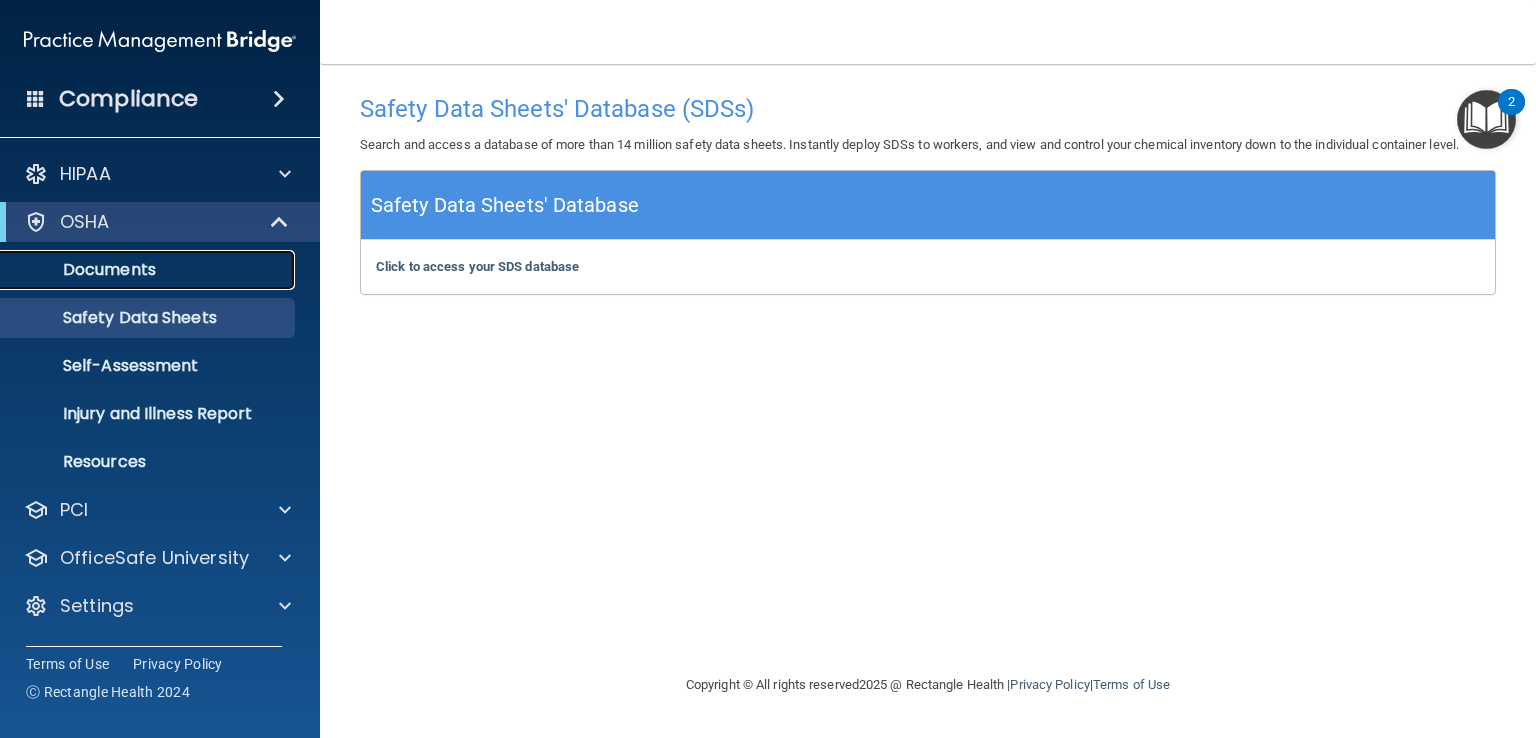 click on "Documents" at bounding box center [149, 270] 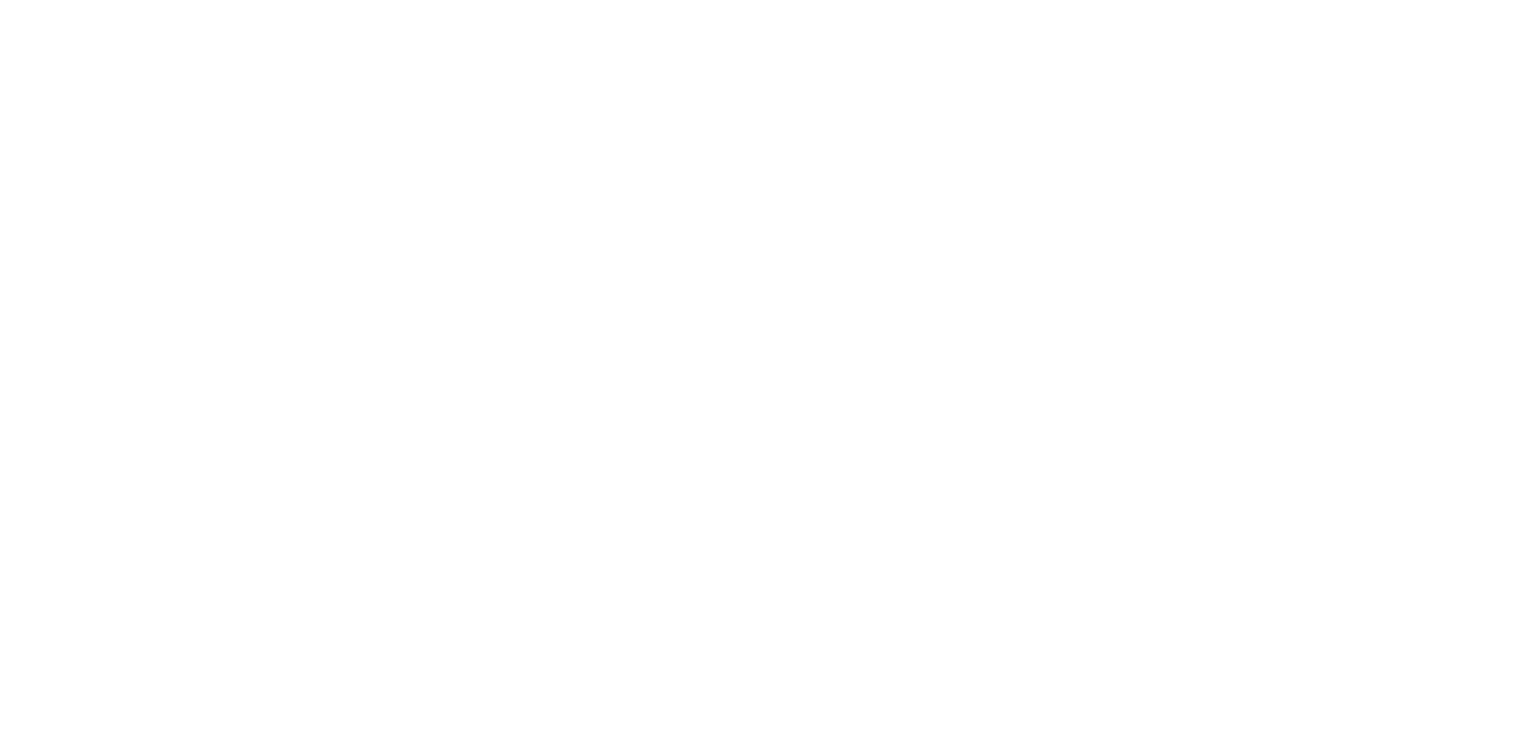 scroll, scrollTop: 0, scrollLeft: 0, axis: both 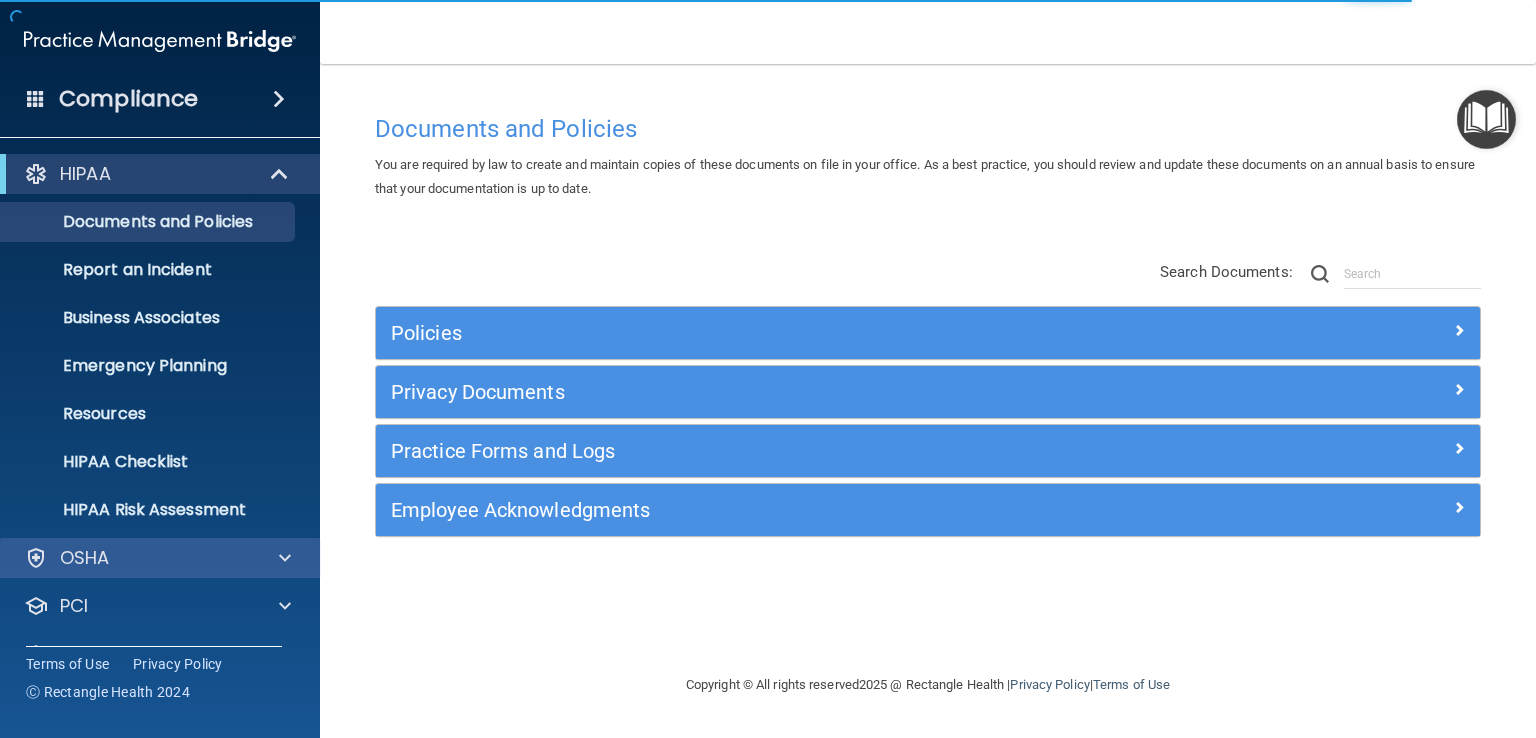 click on "OSHA" at bounding box center (160, 558) 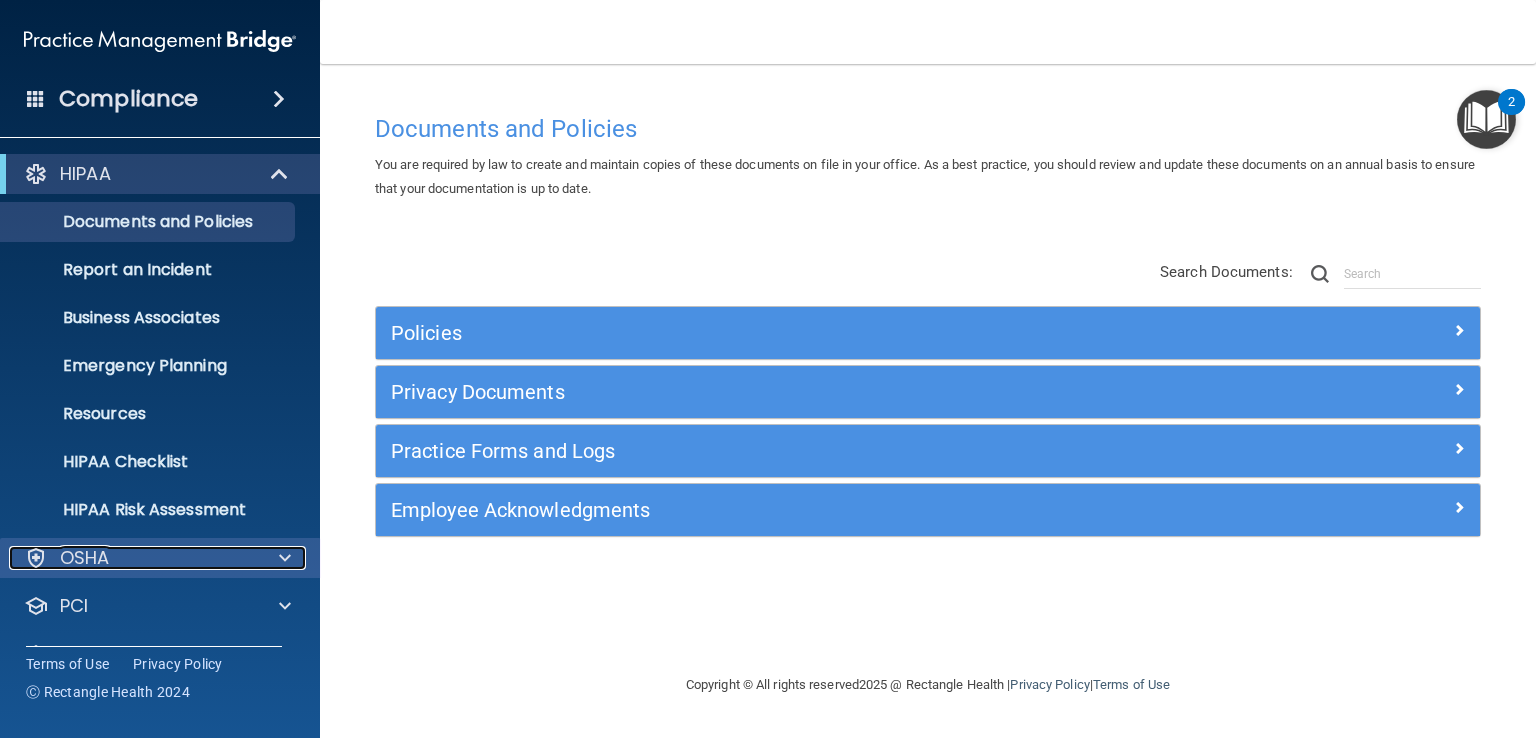 click on "OSHA" at bounding box center (85, 558) 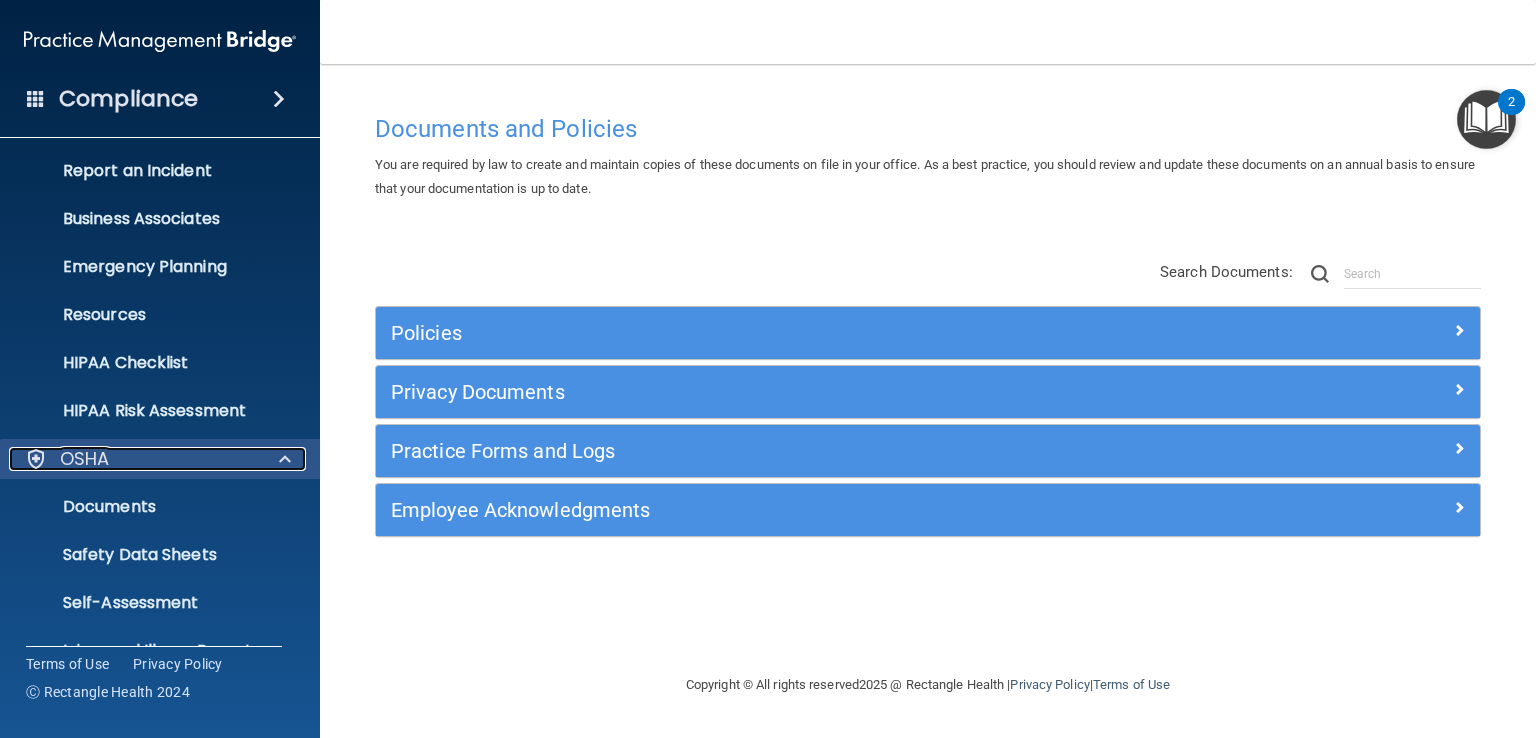 scroll, scrollTop: 97, scrollLeft: 0, axis: vertical 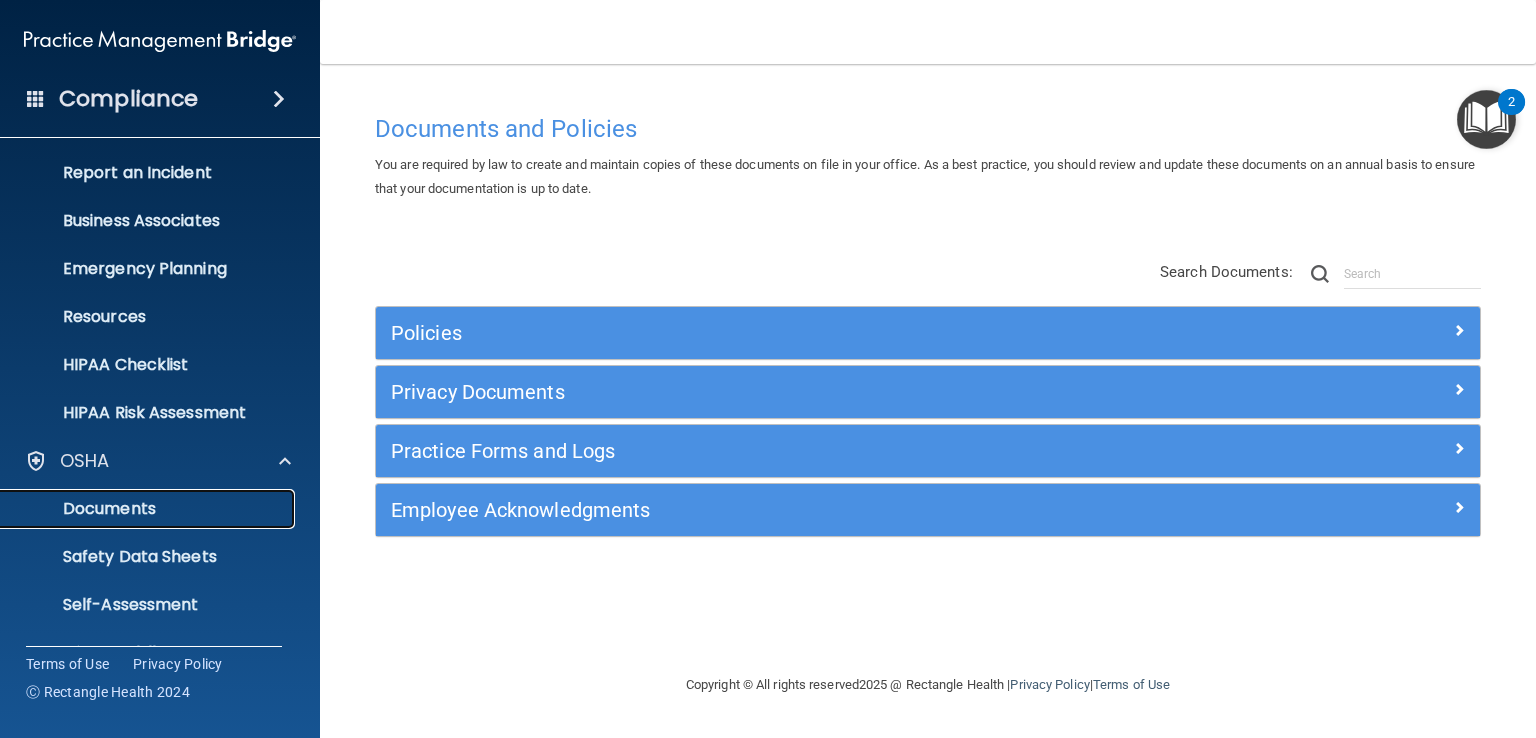 click on "Documents" at bounding box center [149, 509] 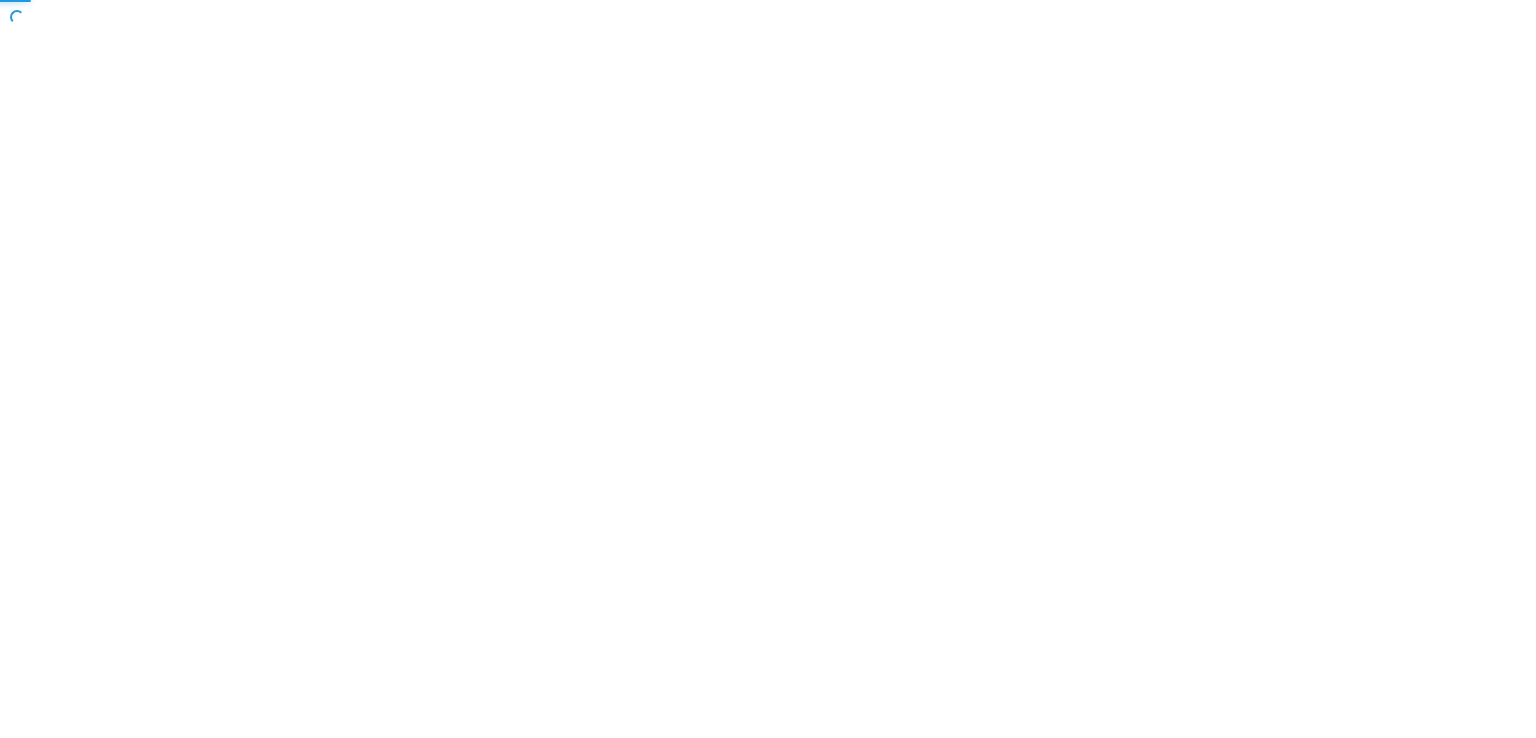 scroll, scrollTop: 0, scrollLeft: 0, axis: both 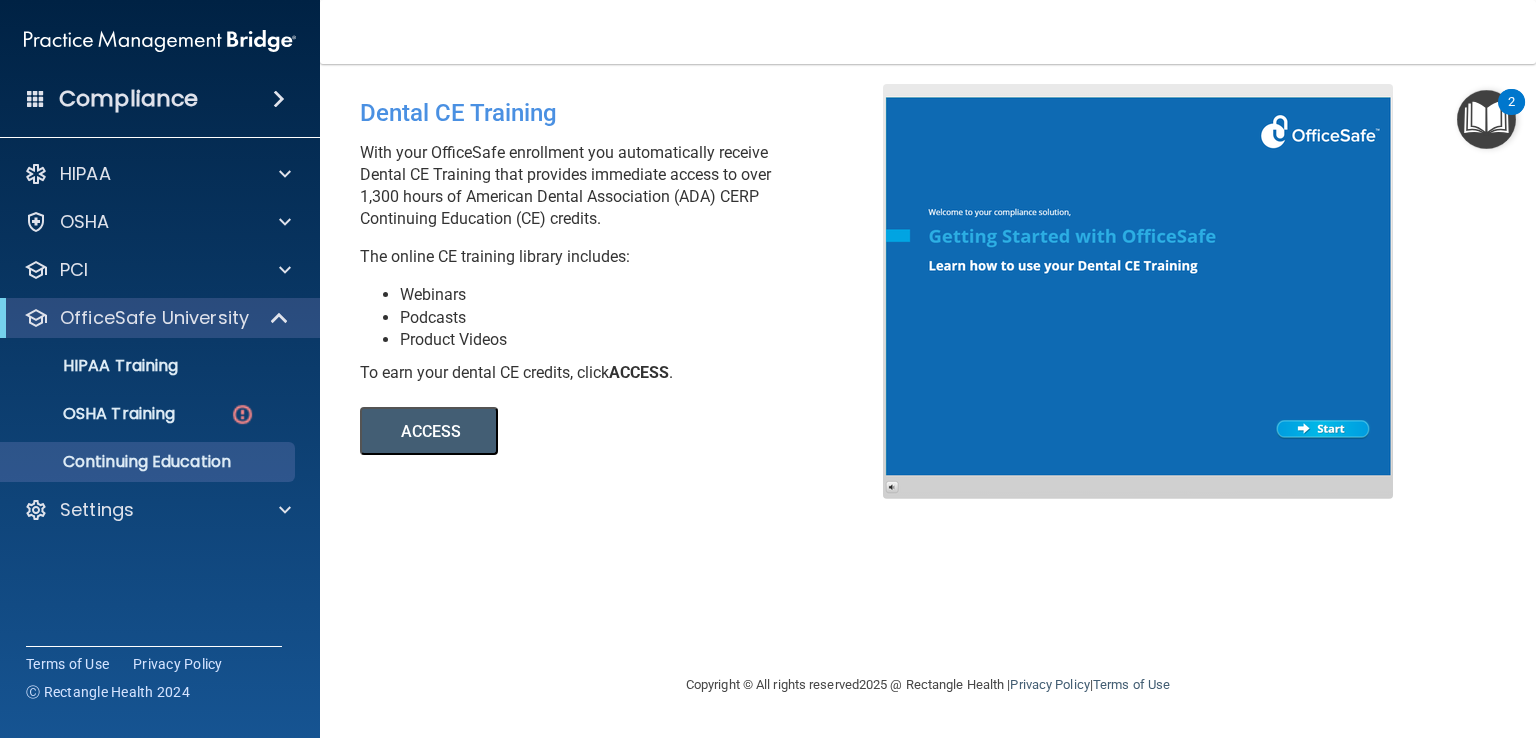 click on "ACCESS" at bounding box center [429, 431] 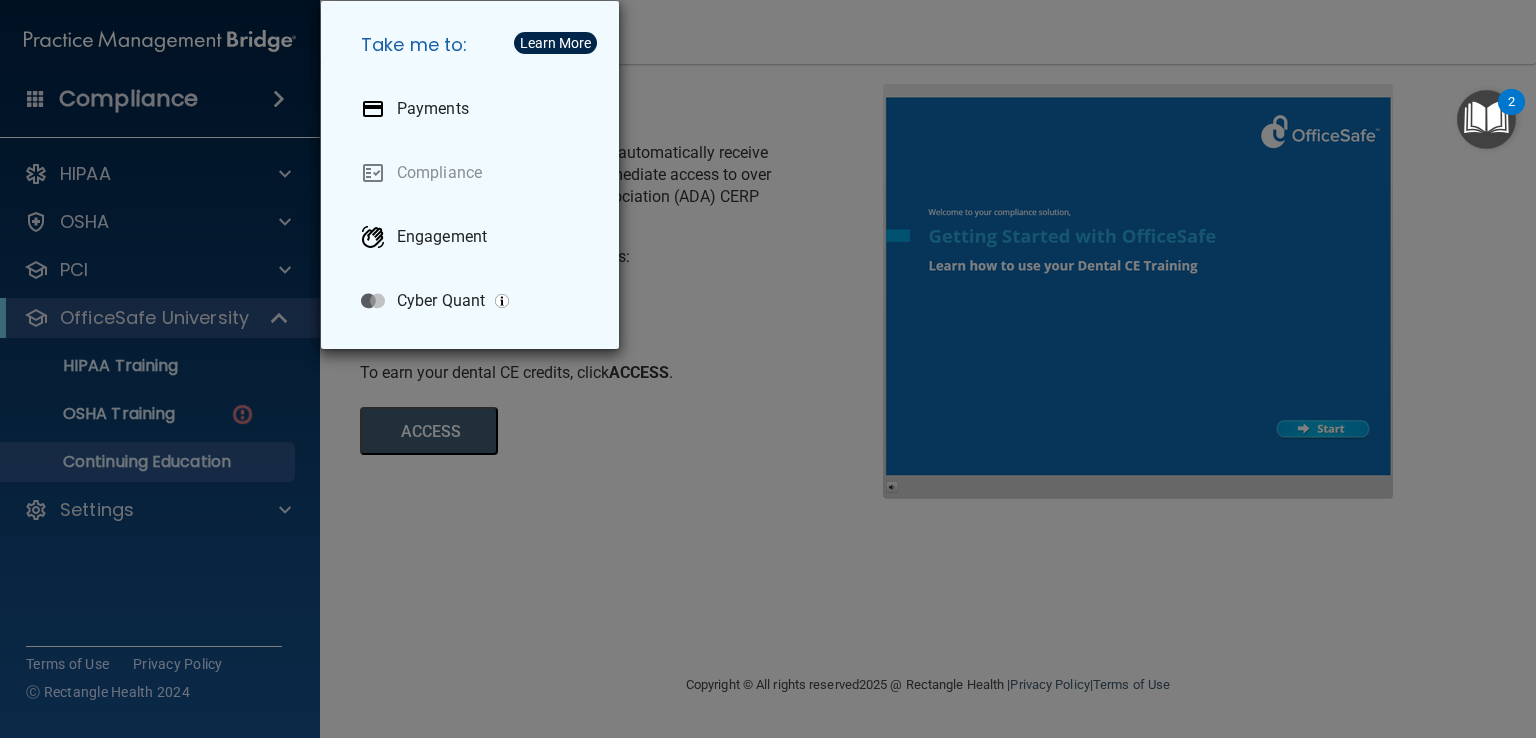 click on "Take me to:             Payments                   Compliance                     Engagement                     Cyber Quant" at bounding box center (768, 369) 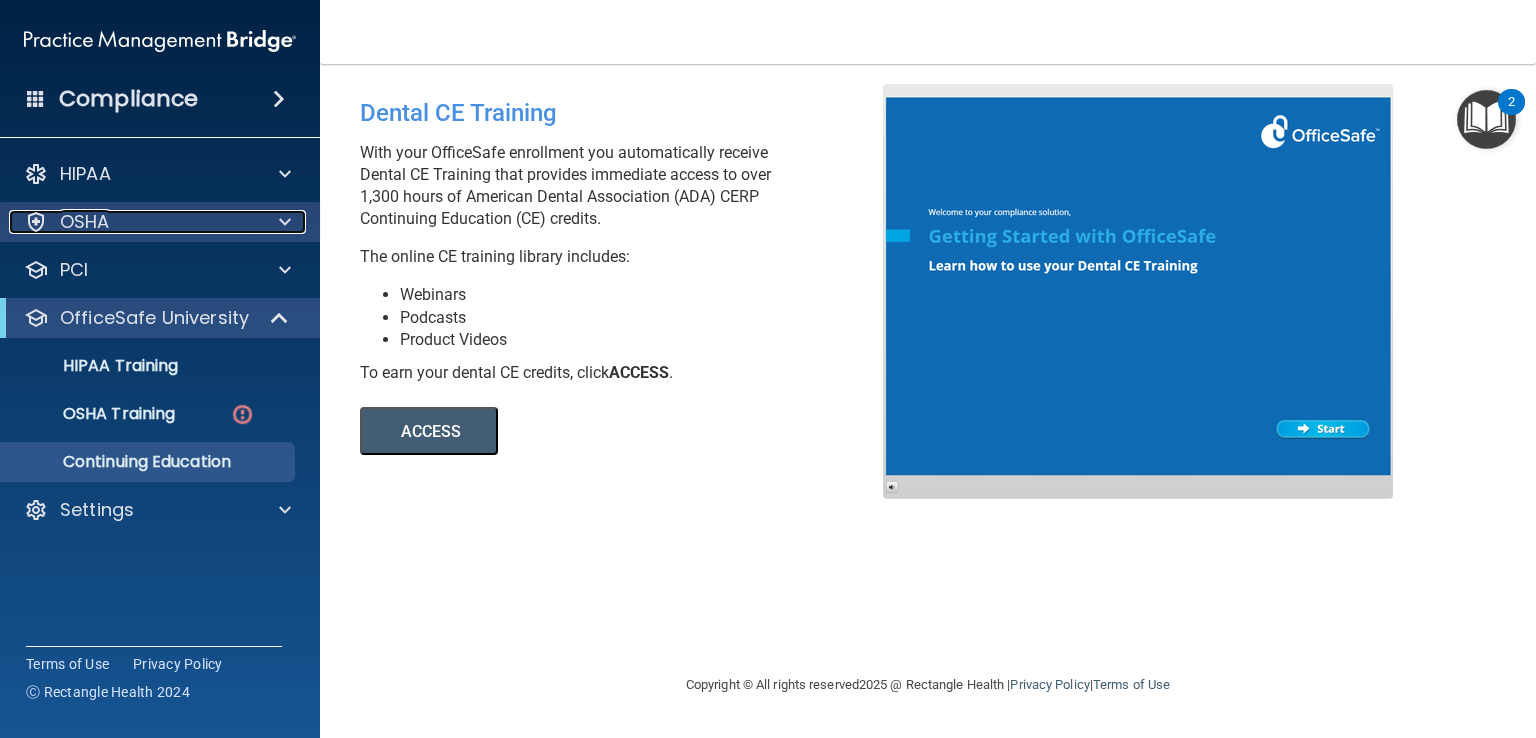 click on "OSHA" at bounding box center [133, 222] 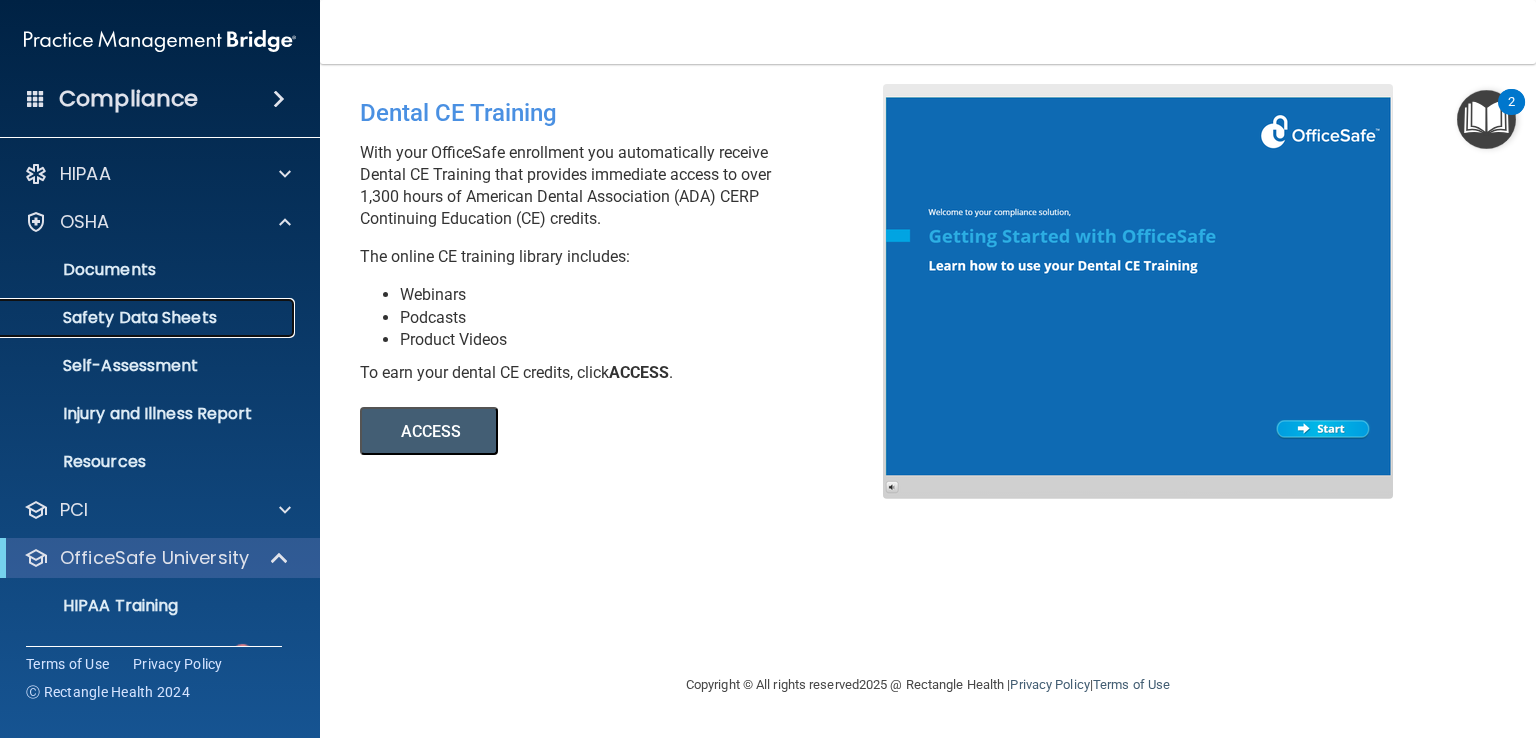 click on "Safety Data Sheets" at bounding box center [149, 318] 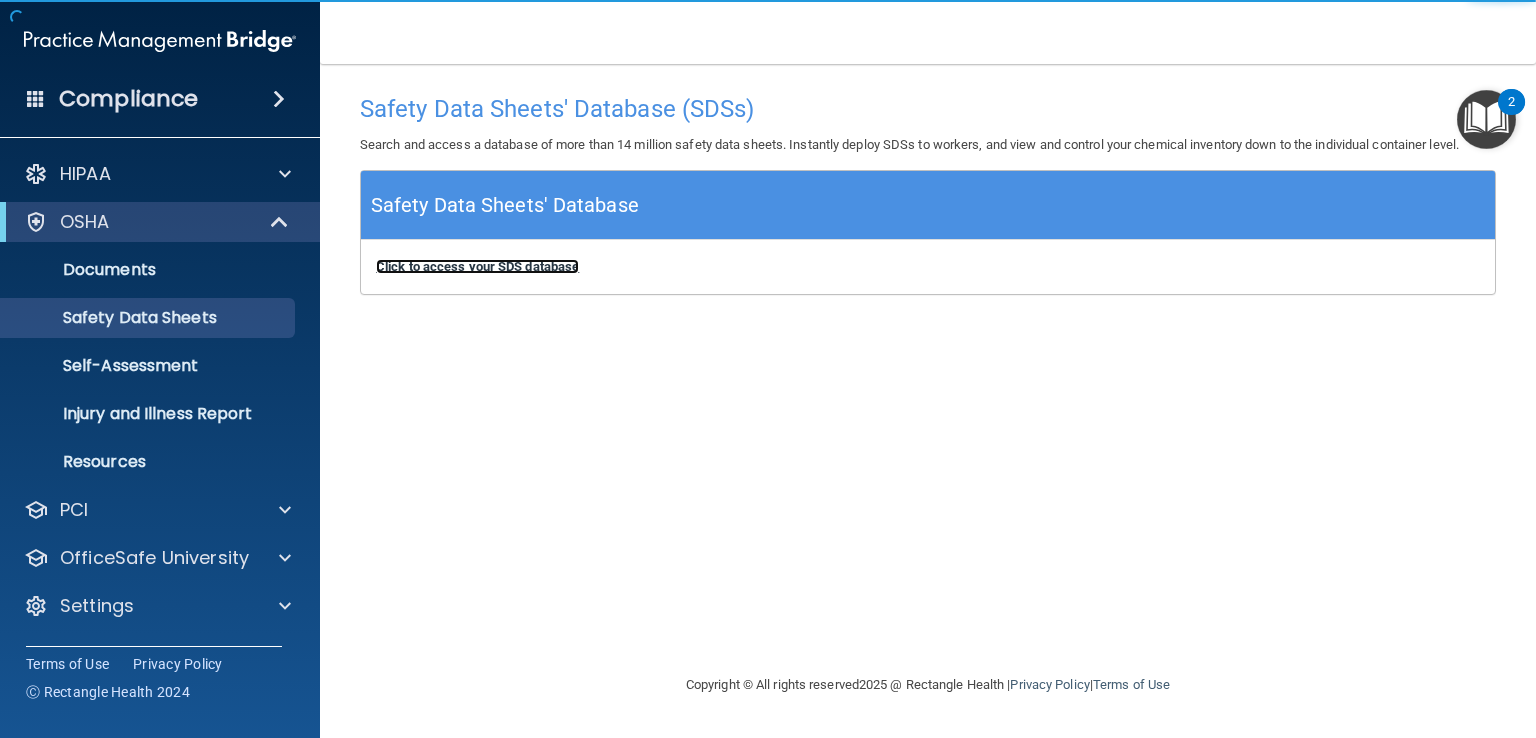click on "Click to access your SDS database" at bounding box center [477, 266] 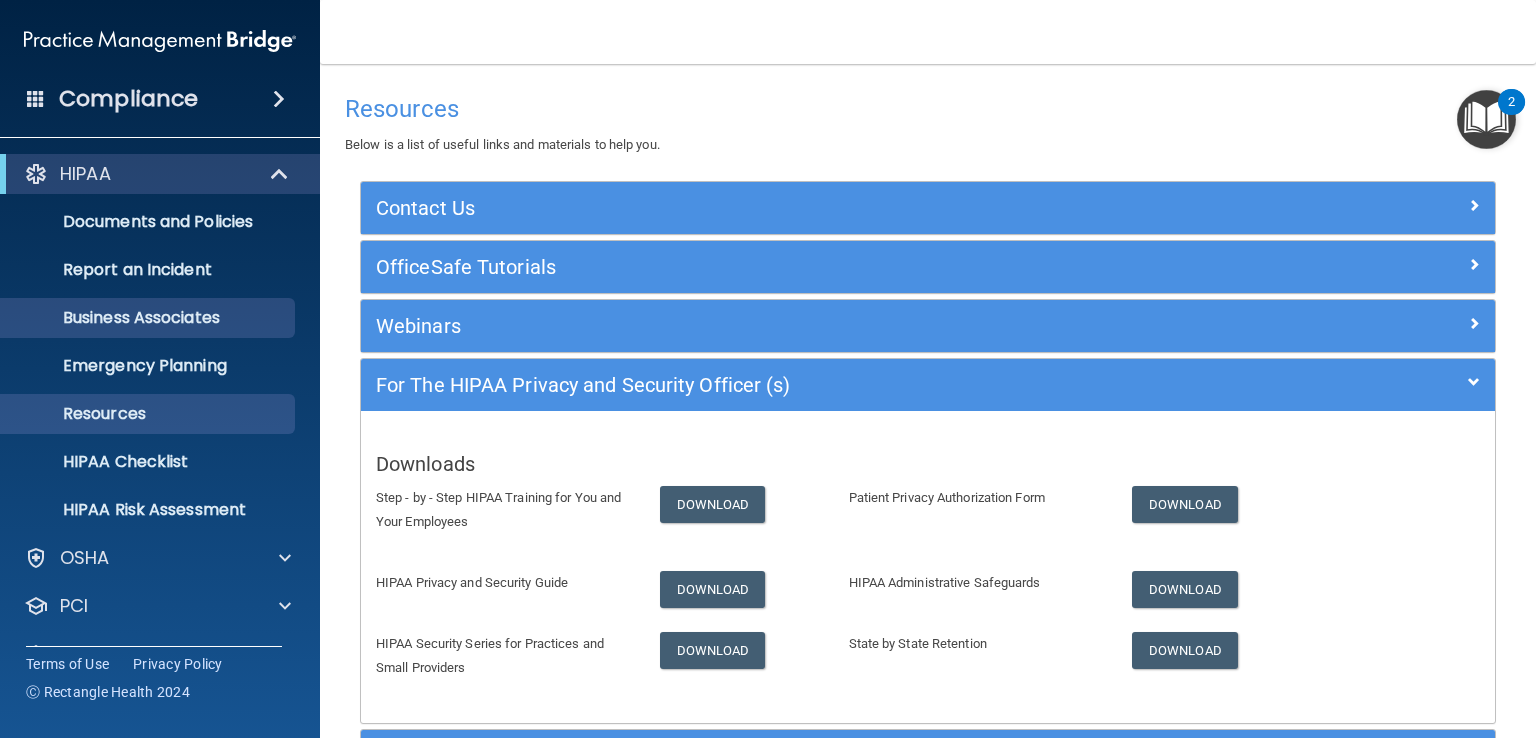 scroll, scrollTop: 0, scrollLeft: 0, axis: both 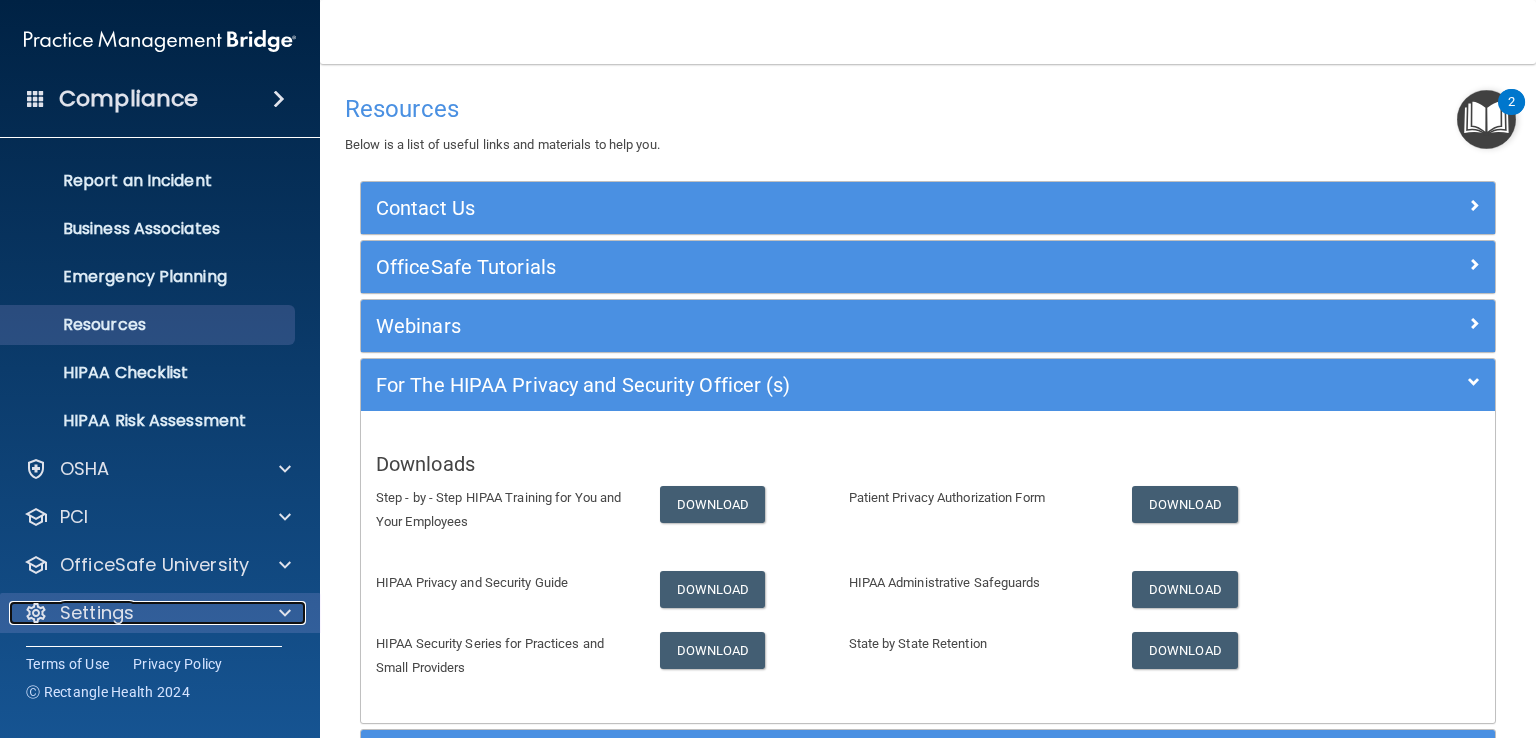 click on "Settings" at bounding box center (97, 613) 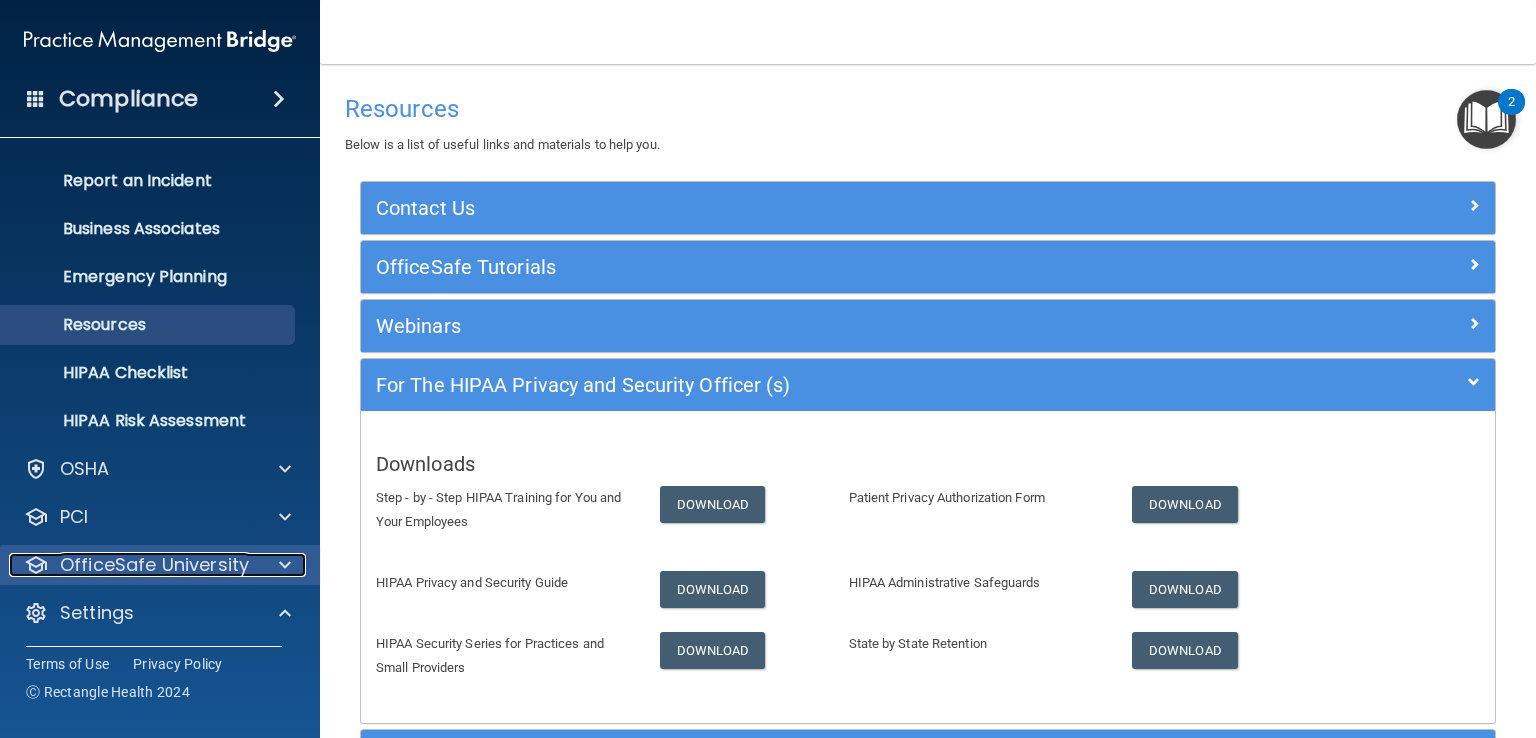 click on "OfficeSafe University" at bounding box center (154, 565) 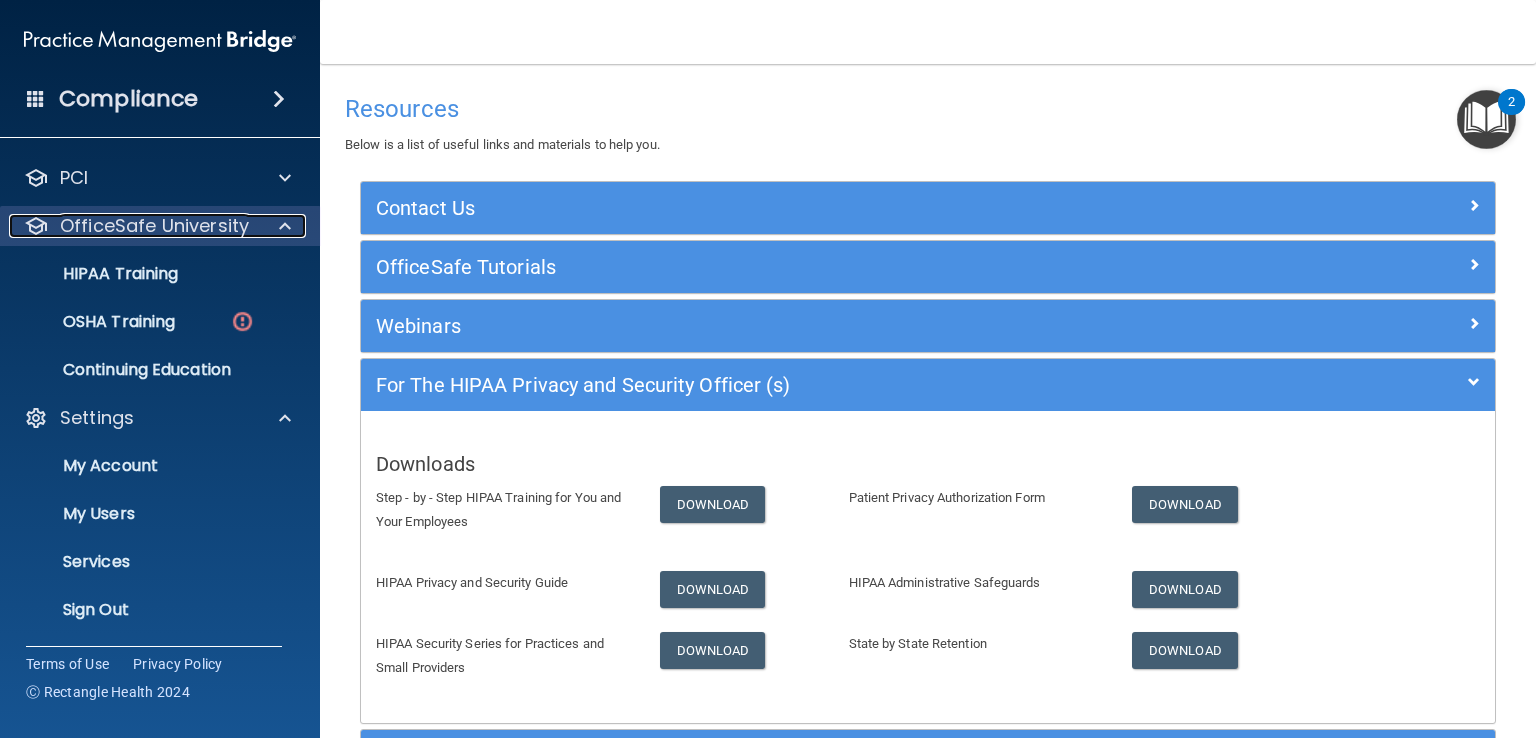 scroll, scrollTop: 400, scrollLeft: 0, axis: vertical 